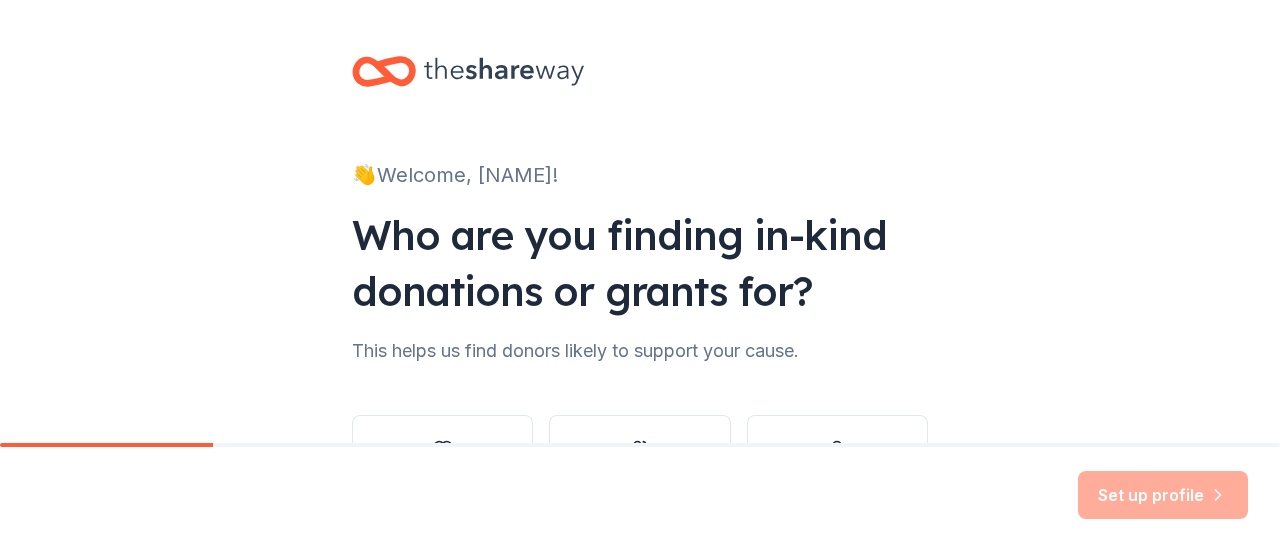 scroll, scrollTop: 0, scrollLeft: 0, axis: both 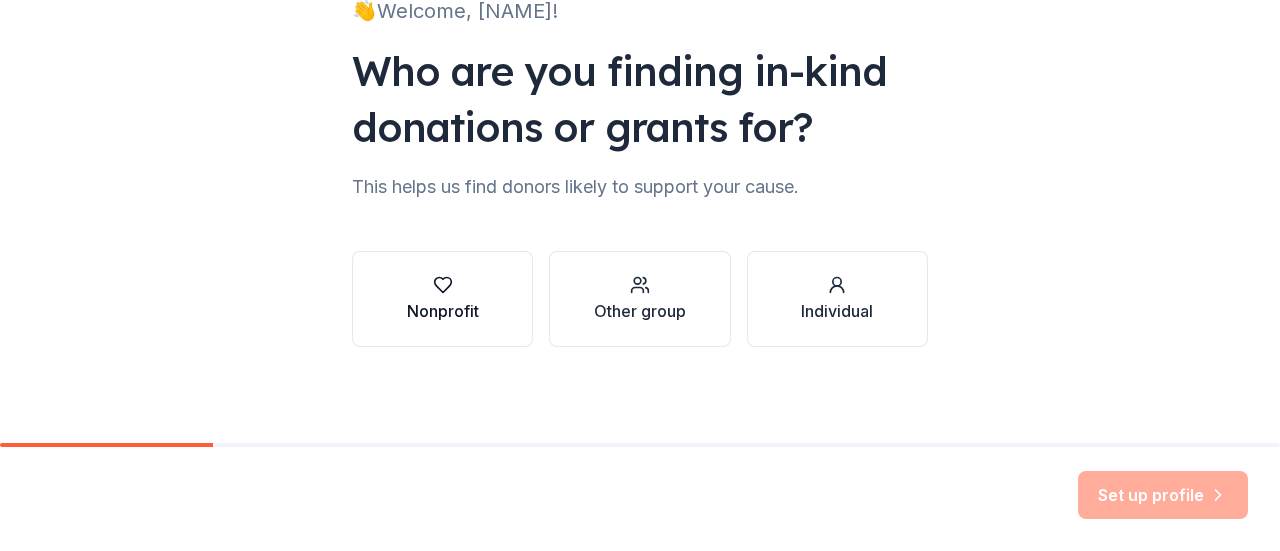 click on "Nonprofit" at bounding box center [443, 299] 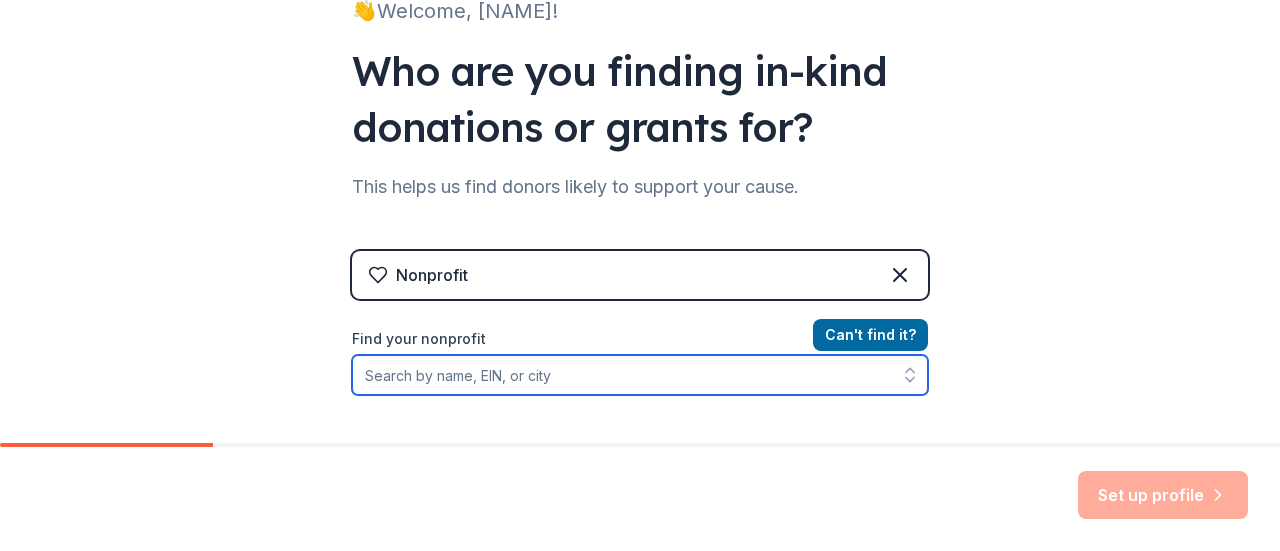 click on "Find your nonprofit" at bounding box center [640, 375] 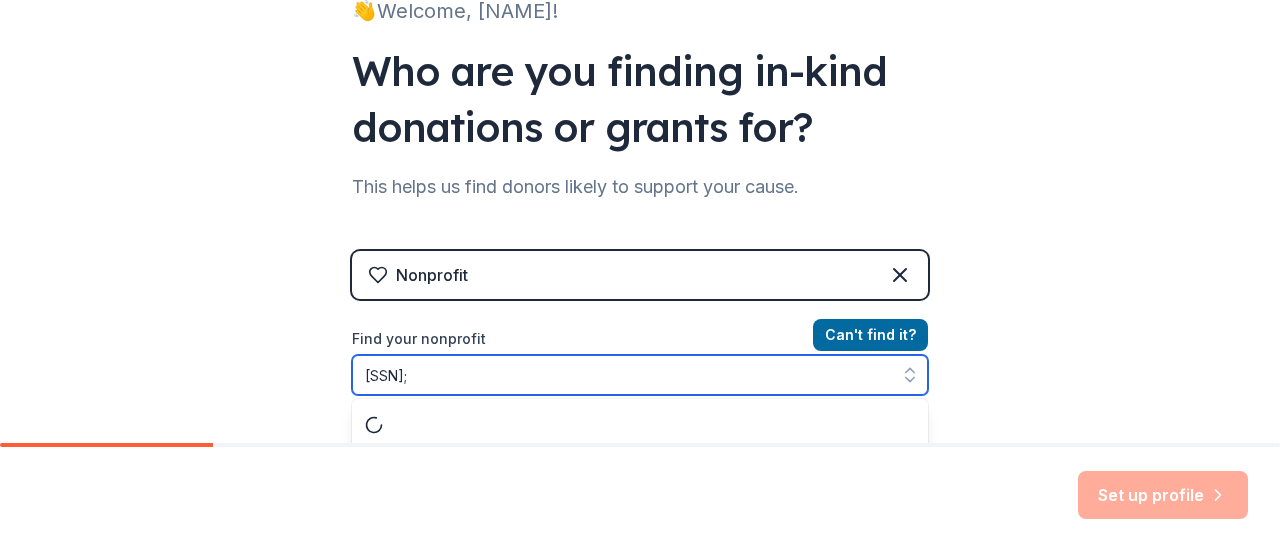 scroll, scrollTop: 216, scrollLeft: 0, axis: vertical 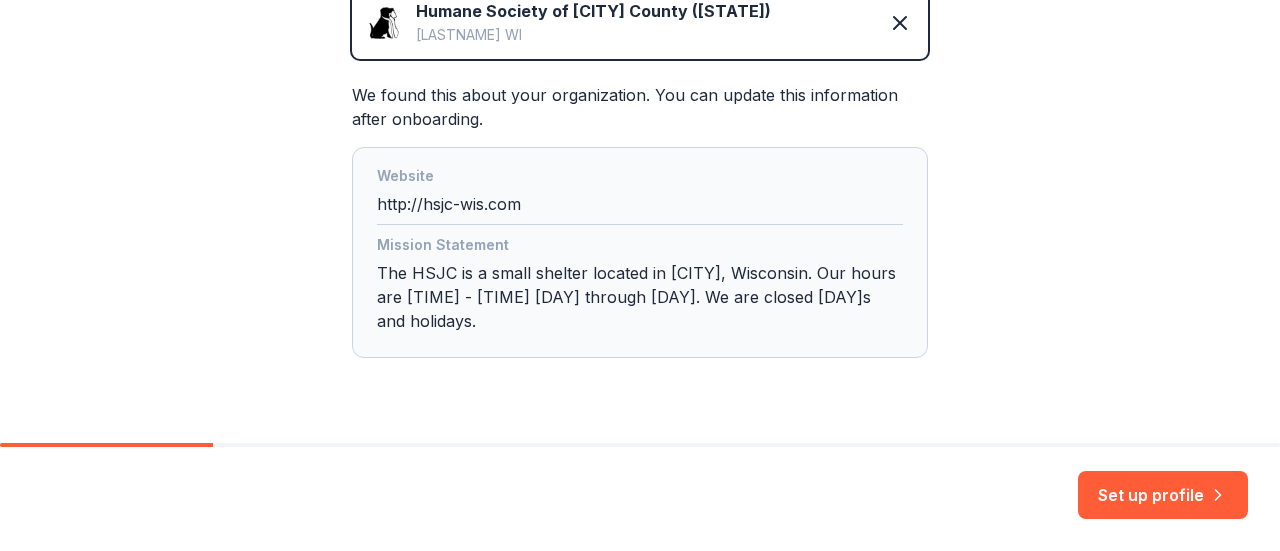click on "Set up profile" at bounding box center [1163, 495] 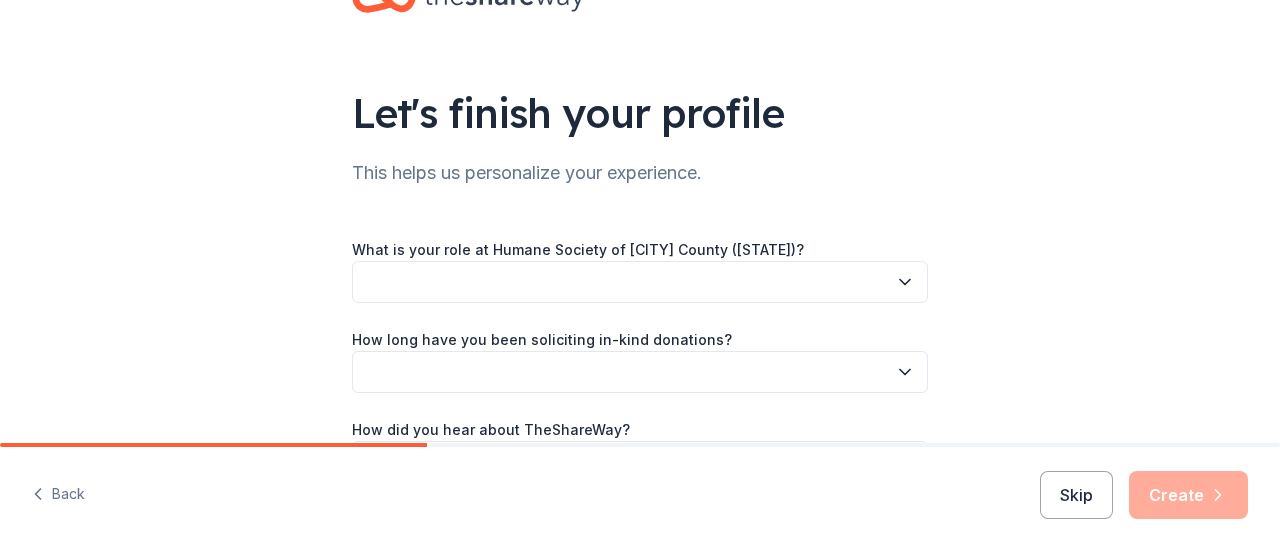 scroll, scrollTop: 100, scrollLeft: 0, axis: vertical 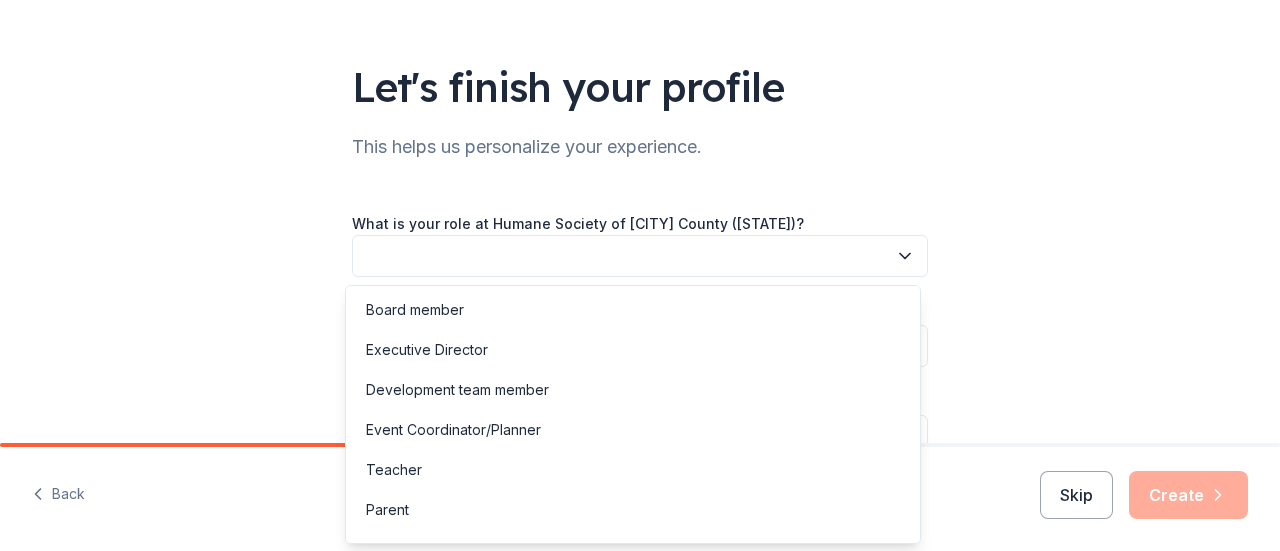 click at bounding box center [640, 256] 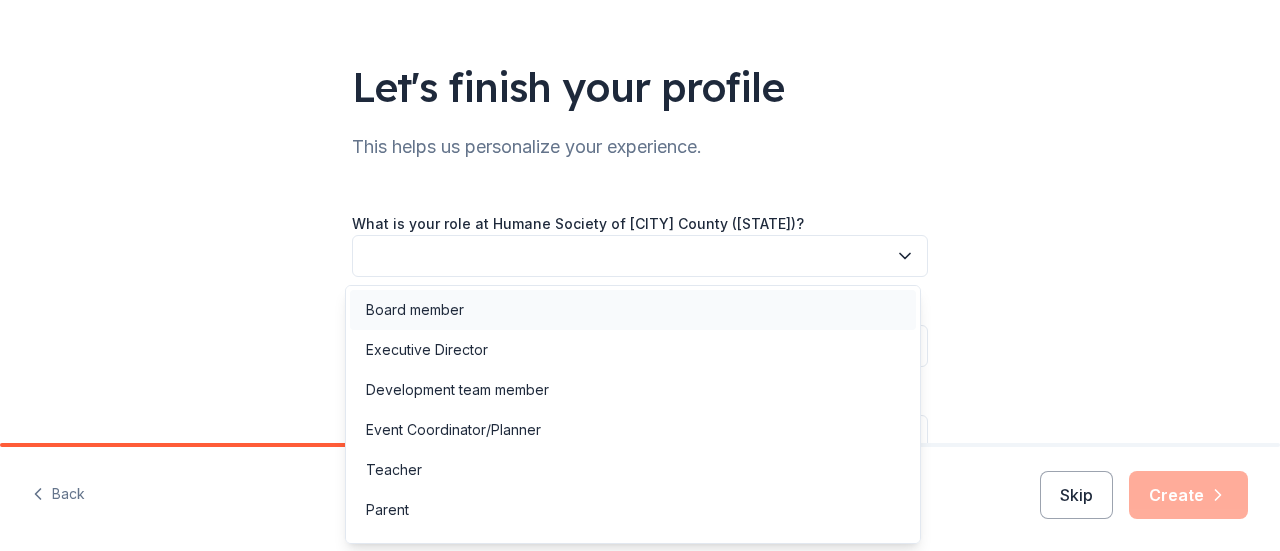 drag, startPoint x: 446, startPoint y: 314, endPoint x: 338, endPoint y: 317, distance: 108.04166 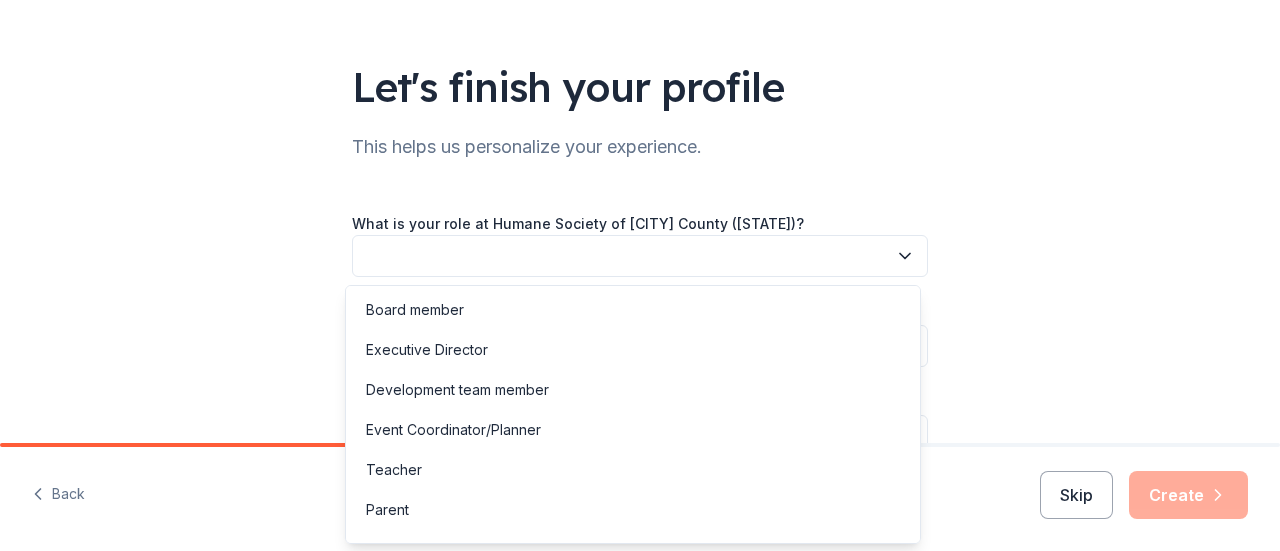 click on "Board member" at bounding box center [415, 310] 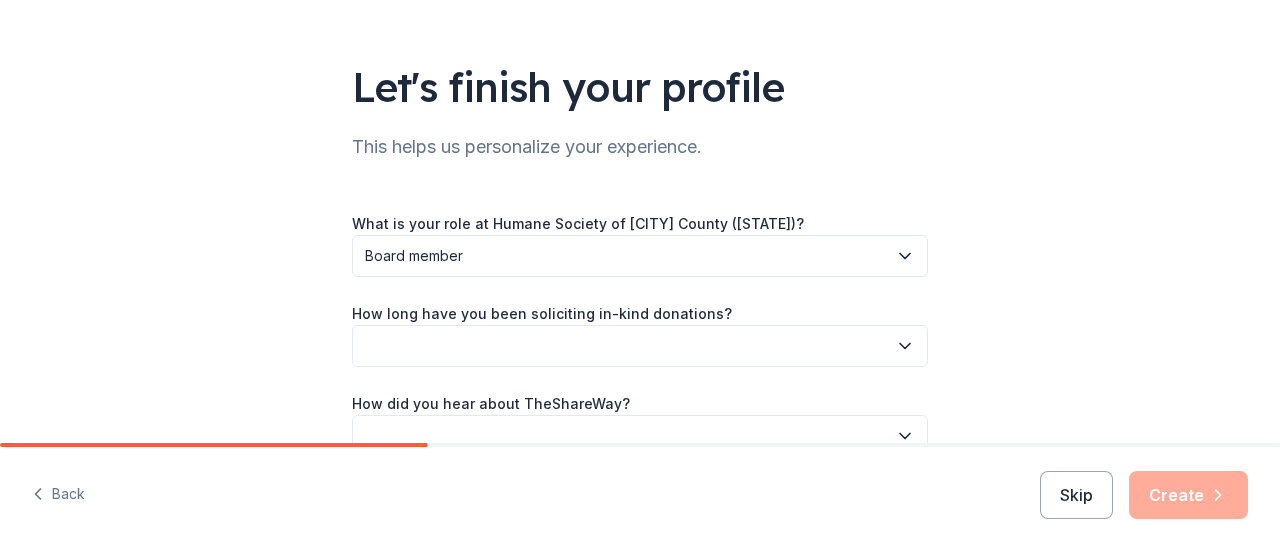 click at bounding box center [640, 346] 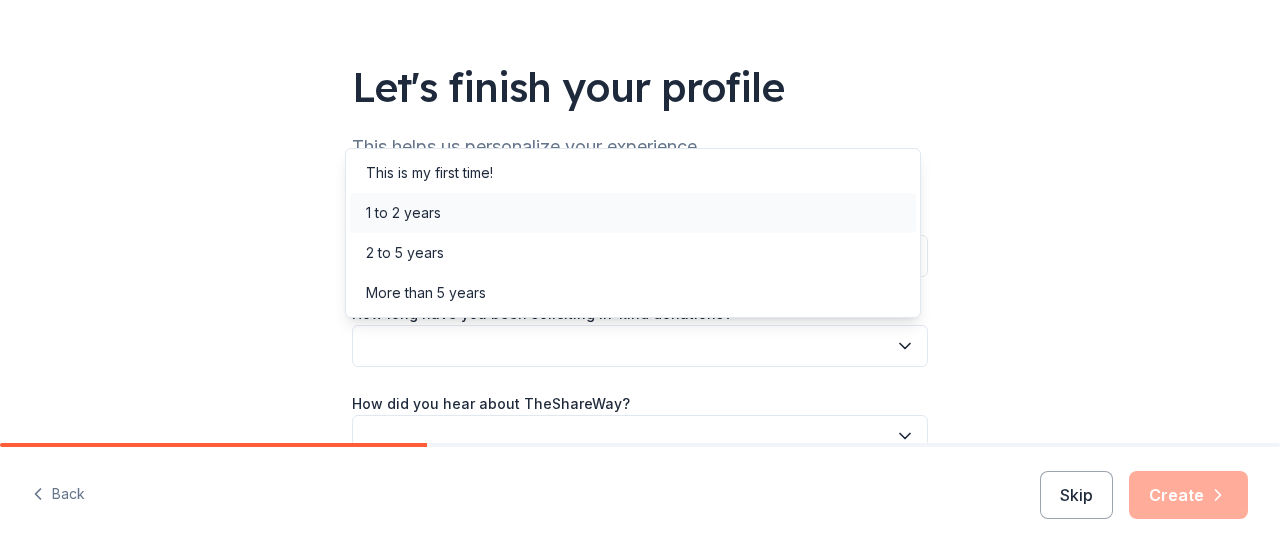 click on "1 to 2 years" at bounding box center (403, 213) 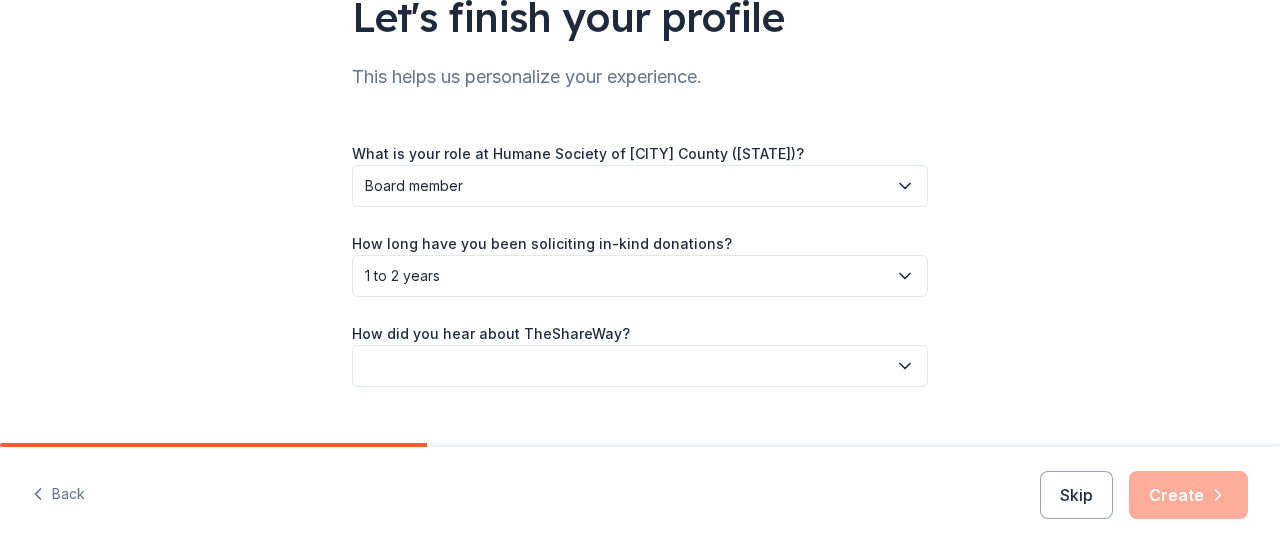 scroll, scrollTop: 210, scrollLeft: 0, axis: vertical 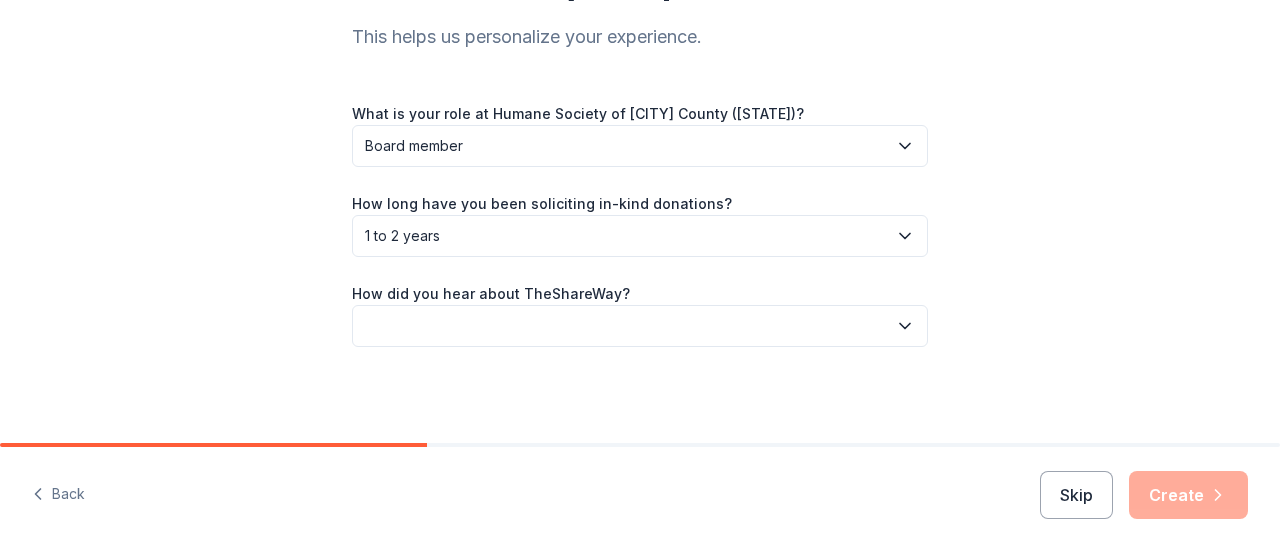 click at bounding box center [640, 326] 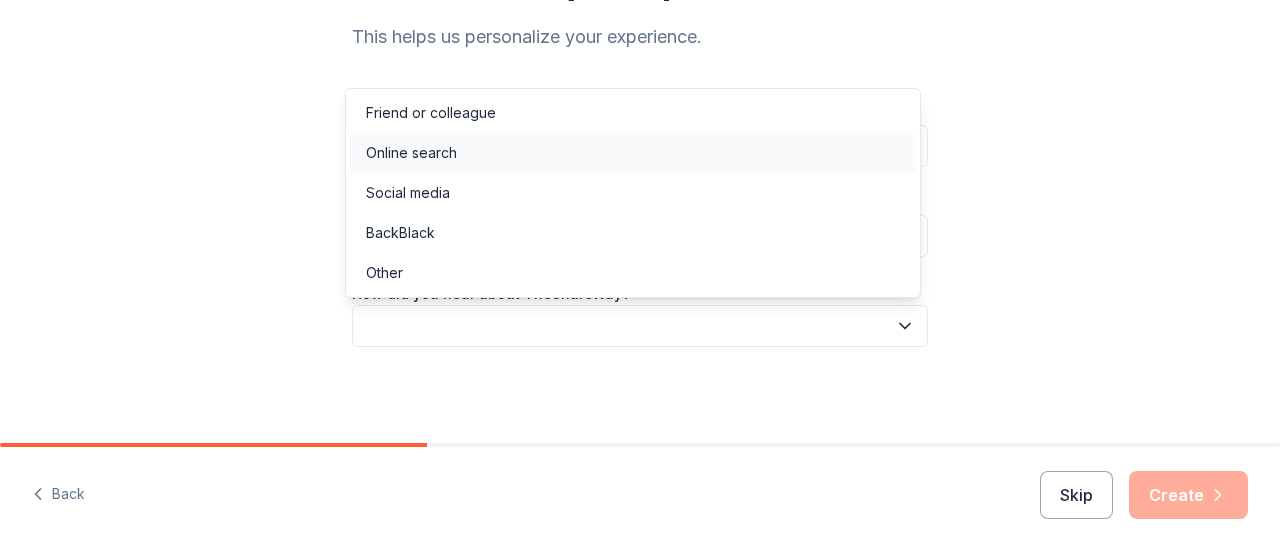 click on "Online search" at bounding box center (411, 153) 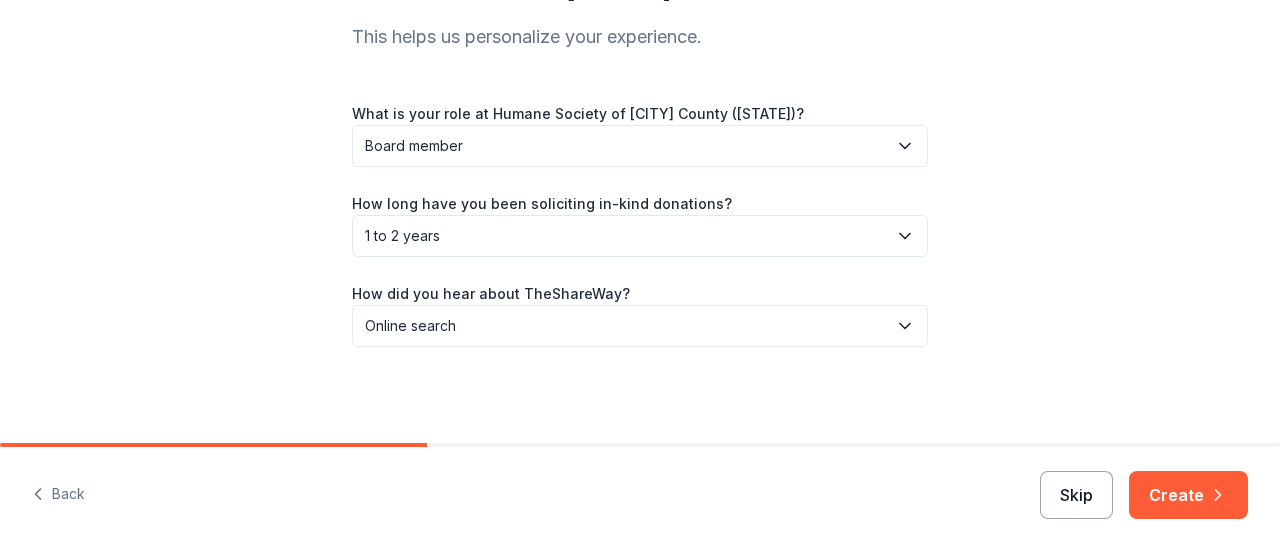 click on "Skip" at bounding box center [1076, 495] 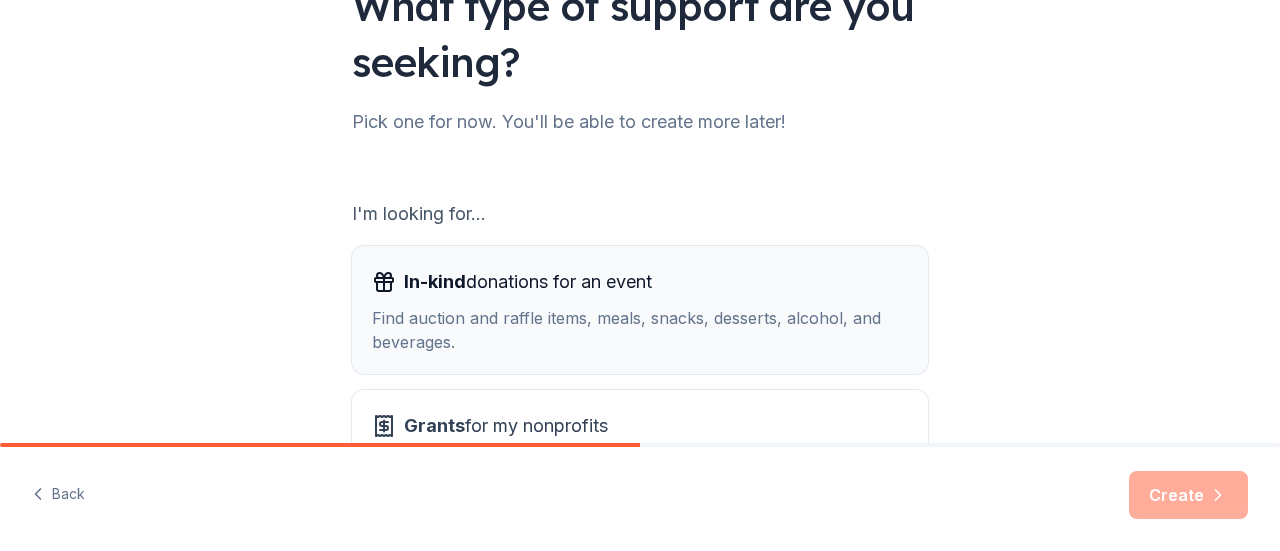 scroll, scrollTop: 200, scrollLeft: 0, axis: vertical 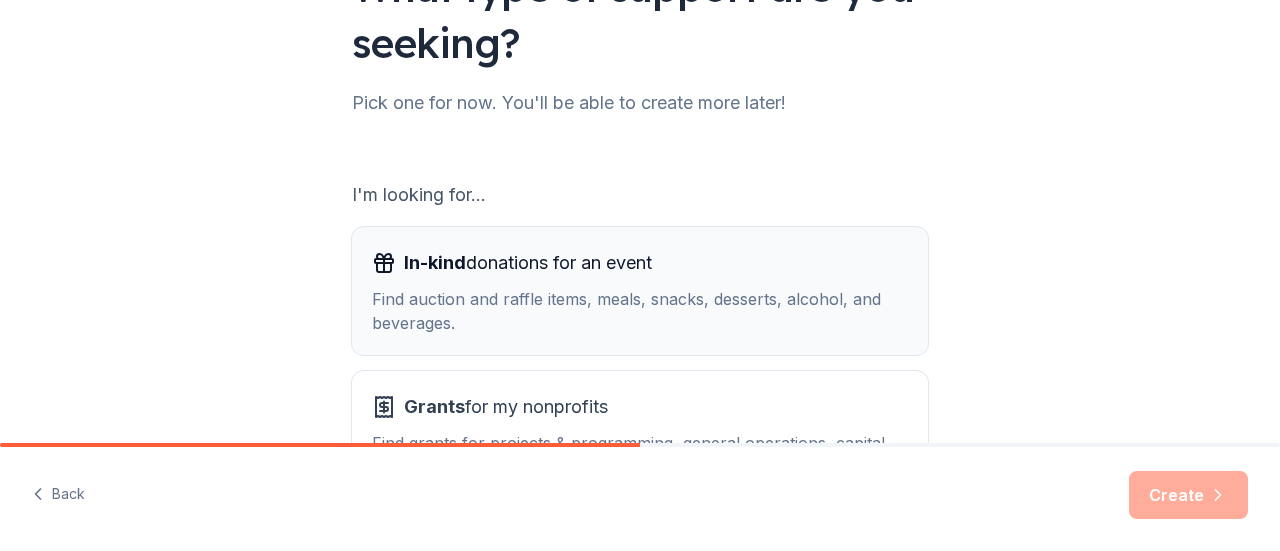 click on "Find auction and raffle items, meals, snacks, desserts, alcohol, and beverages." at bounding box center [640, 311] 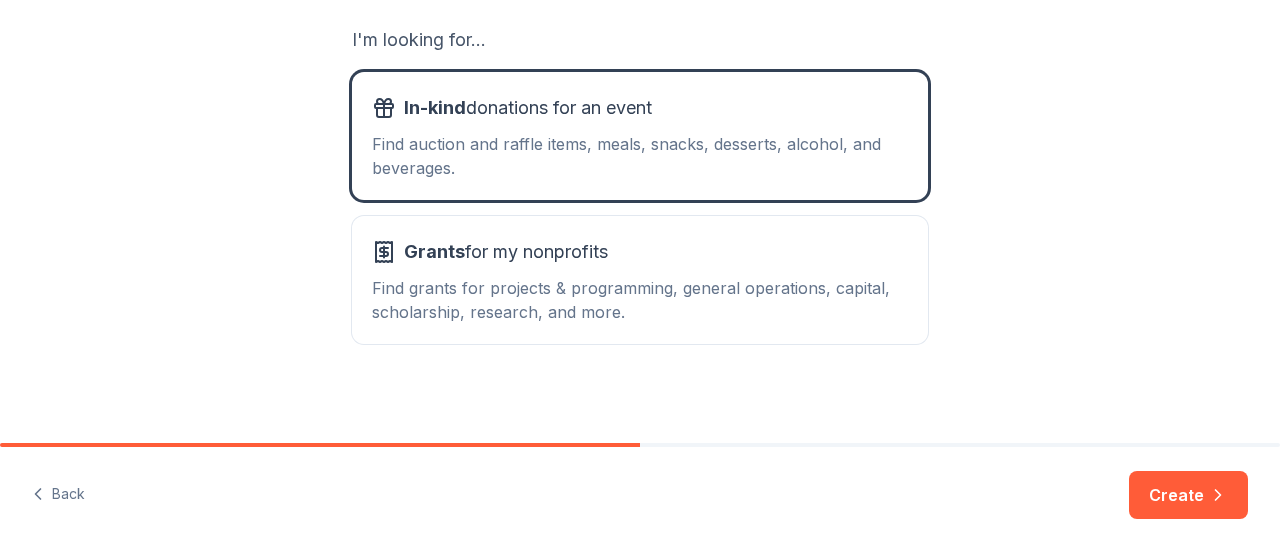 scroll, scrollTop: 364, scrollLeft: 0, axis: vertical 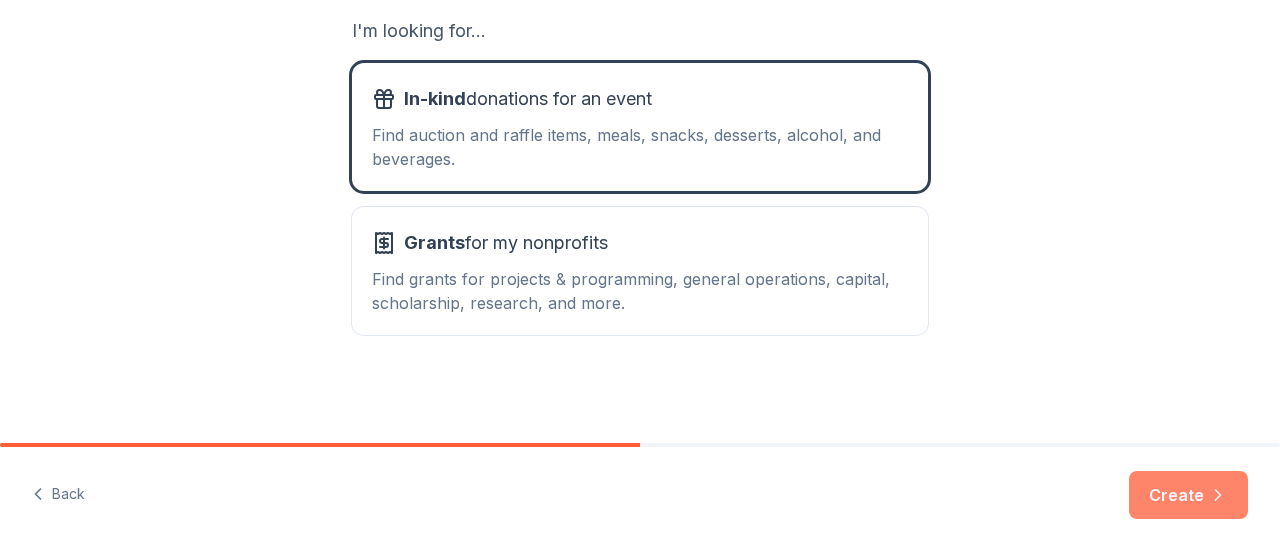 click on "Create" at bounding box center [1188, 495] 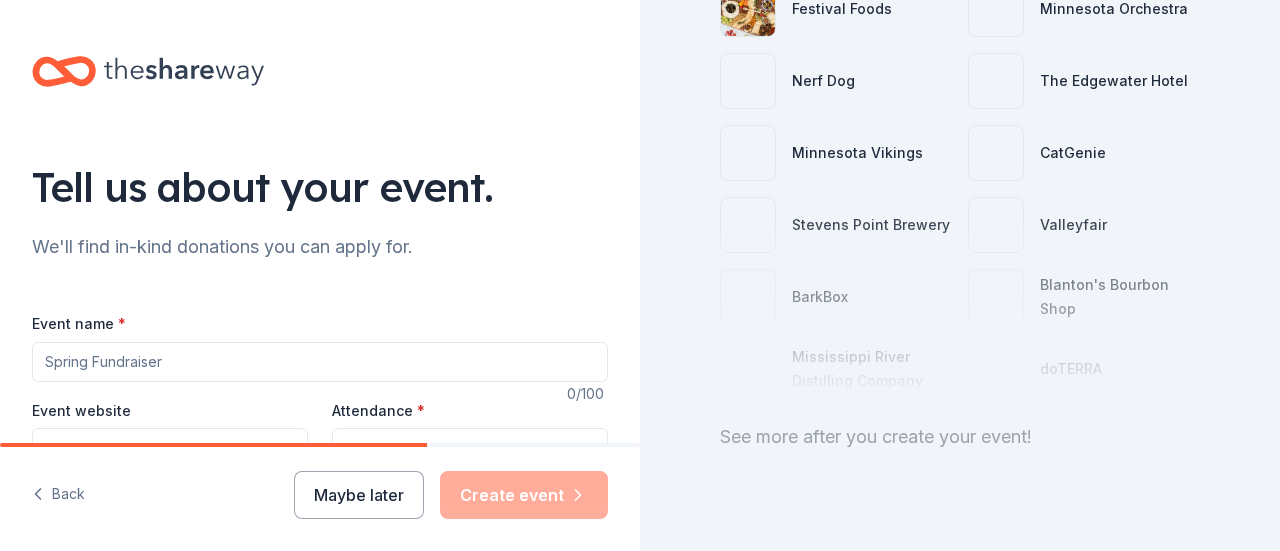 scroll, scrollTop: 300, scrollLeft: 0, axis: vertical 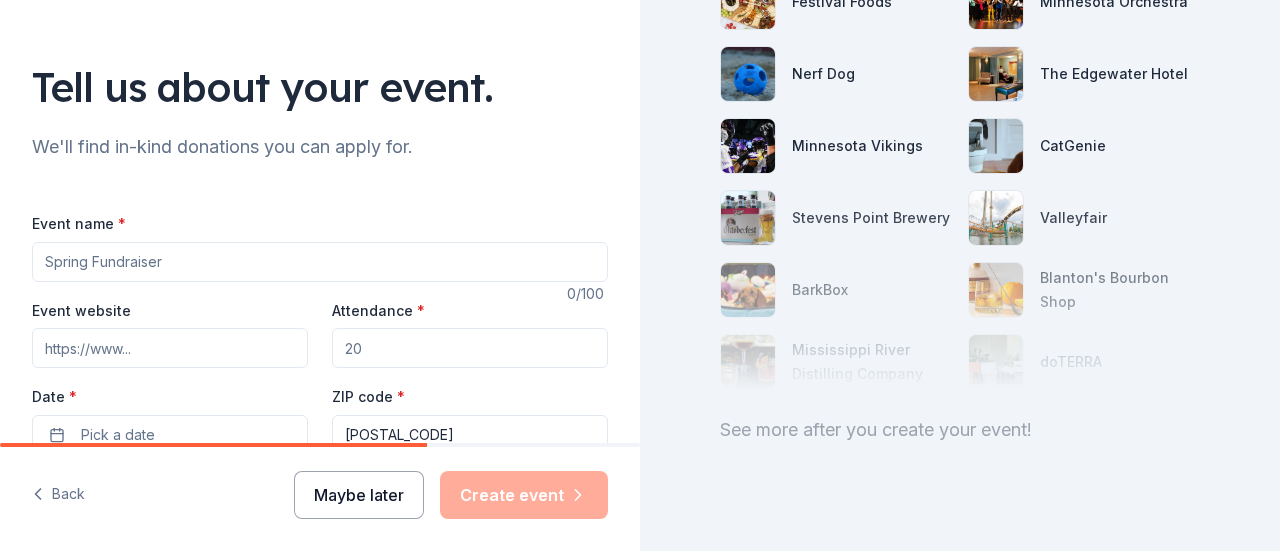 click on "Maybe later" at bounding box center [359, 495] 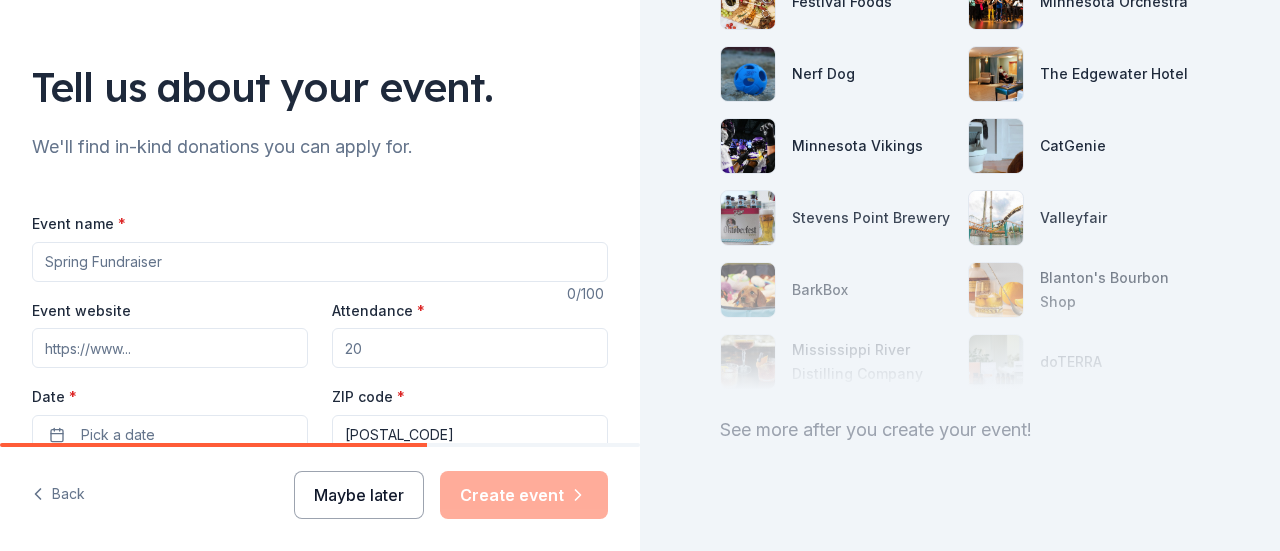 click on "Maybe later" at bounding box center [359, 495] 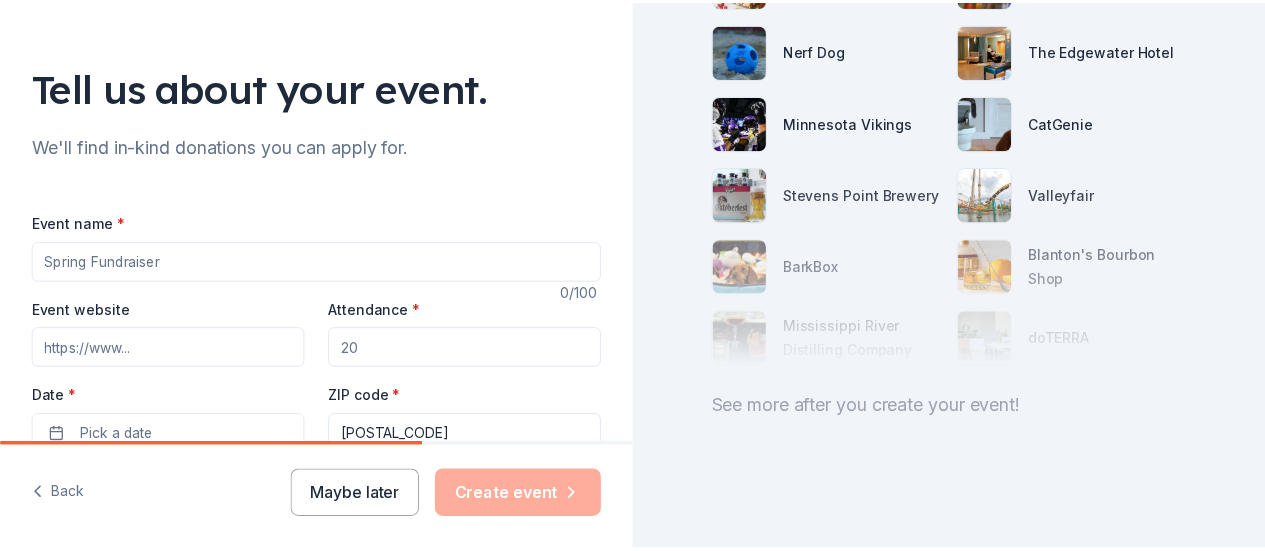 scroll, scrollTop: 31, scrollLeft: 0, axis: vertical 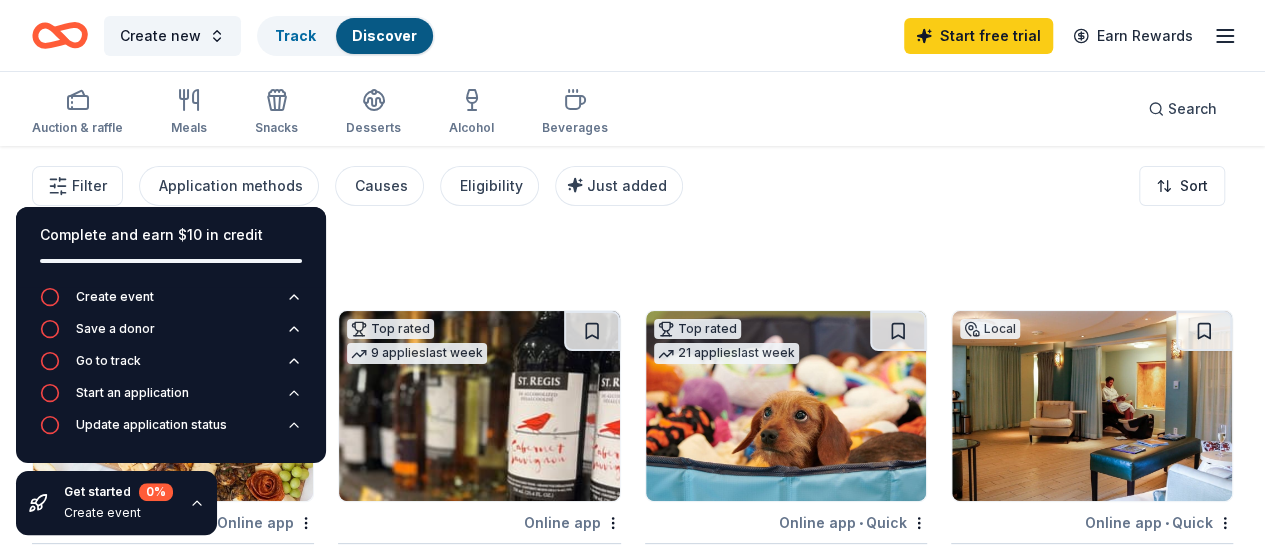 click on "258 results Local Online app Festival Foods New Food, bottled water, bakery items, gift cards, and coupons Top rated 9   applies  last week Online app Total Wine 5.0 Winery Direct Wines offered at 30% off in all locations except CT, MA, and other select markets; Private Wine Class for 20 people in all locations except available in WI, CO, and other select markets Top rated 21   applies  last week Online app • Quick BarkBox 5.0 Dog toy(s), dog food Local Online app • Quick The Edgewater Hotel New Gift certificate(s) Top rated 7   applies  last week Online app Portillo's 5.0 Food, gift card(s) Top rated 18   applies  last week Online app Oriental Trading 4.8 Donation depends on request Local Online app Stevens Point Brewery New Beer, hard cider, soda, merchandise Top rated 4   applies  last week Online app Casey's 5.0 Donation depends on request Top rated 12   applies  last week Online app Kendra Scott 4.7 Local Online app • Quick Blanton's Bourbon Shop New Bottle(s) of bourbon, gift card(s), merchandise" at bounding box center [632, 853] 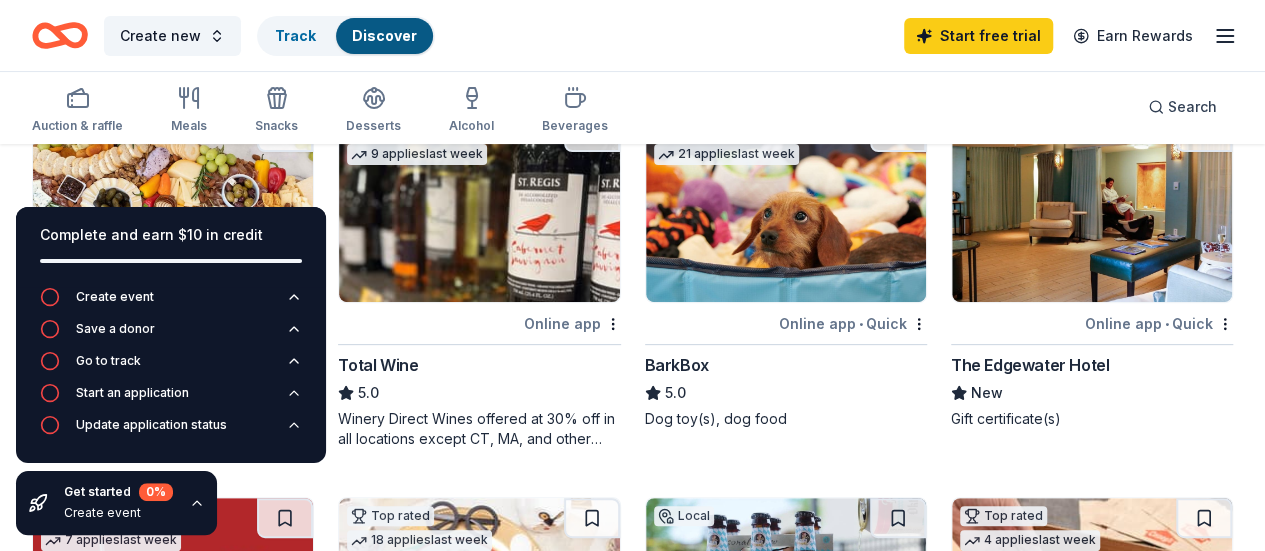 scroll, scrollTop: 200, scrollLeft: 0, axis: vertical 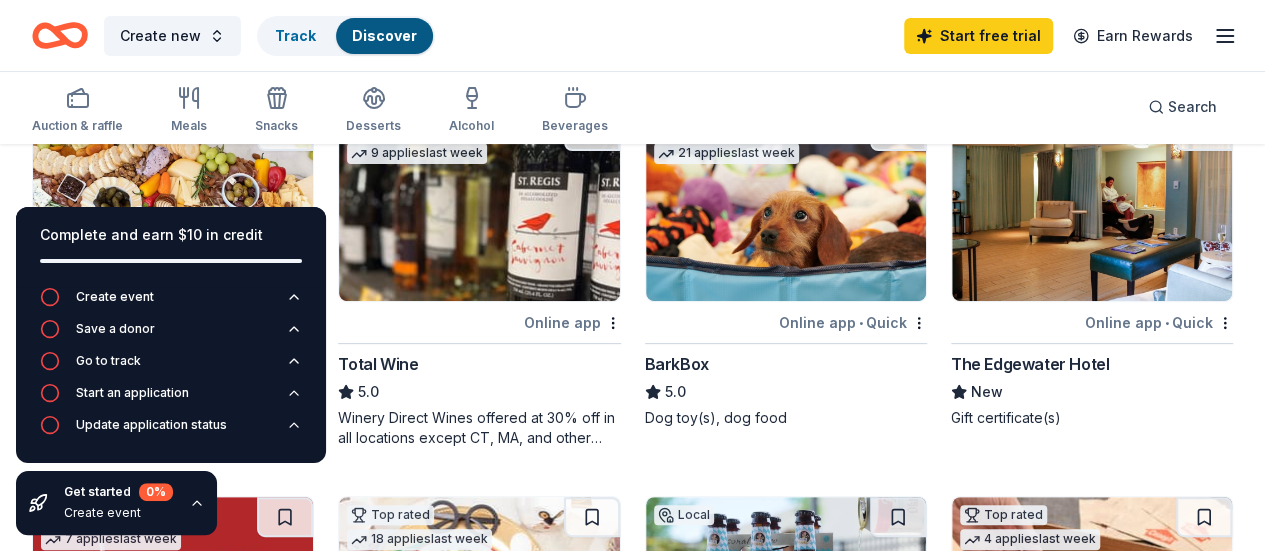 click on "BarkBox" at bounding box center [677, 364] 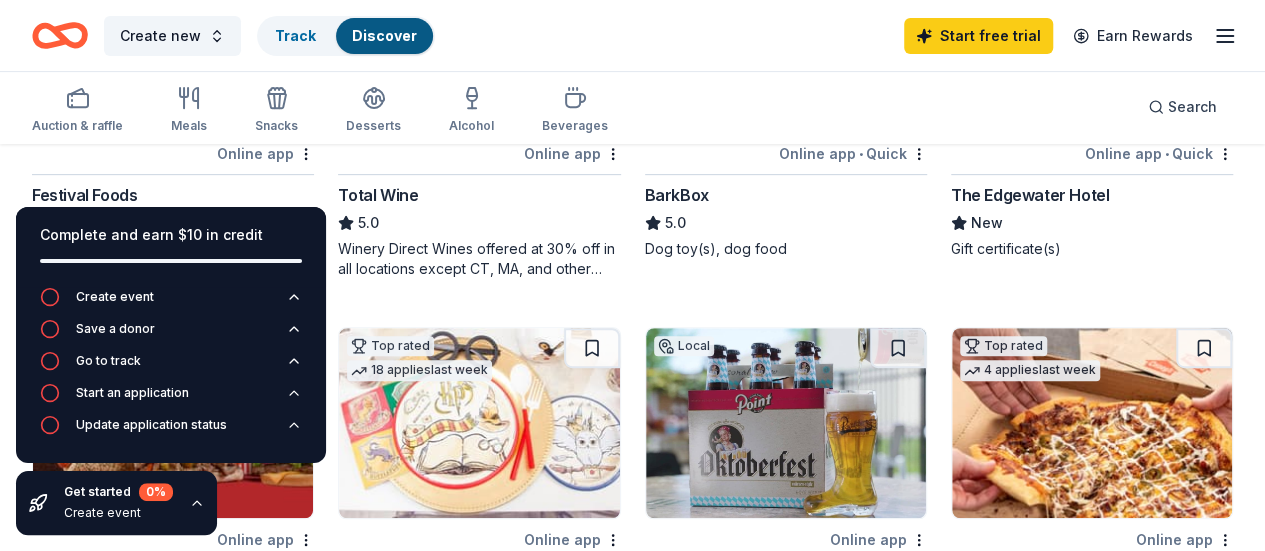 scroll, scrollTop: 400, scrollLeft: 0, axis: vertical 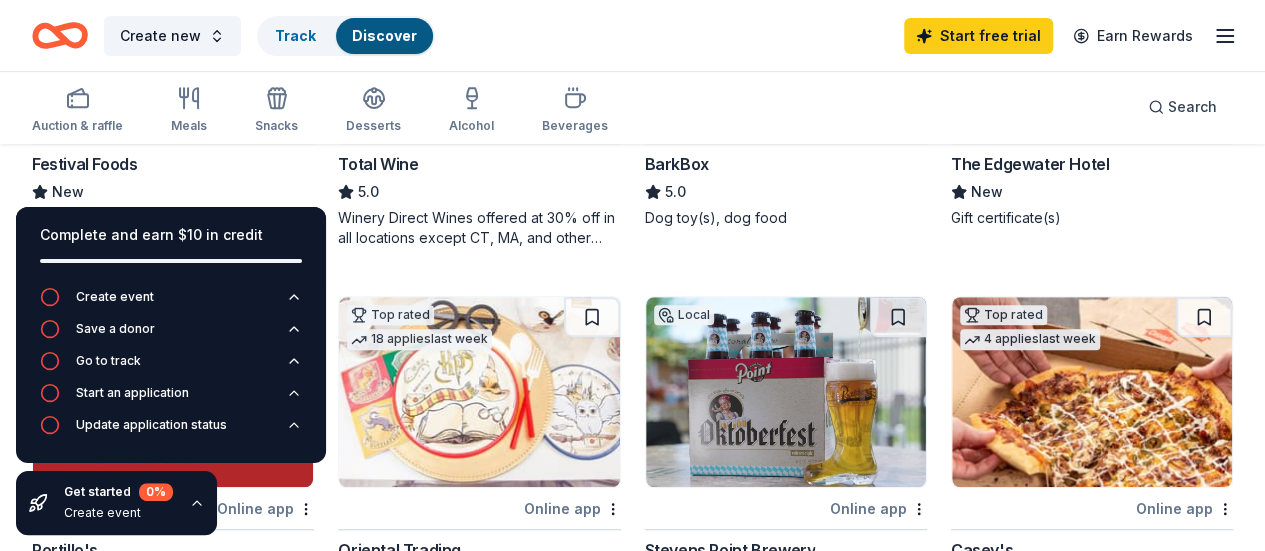 click on "Festival Foods" at bounding box center [84, 164] 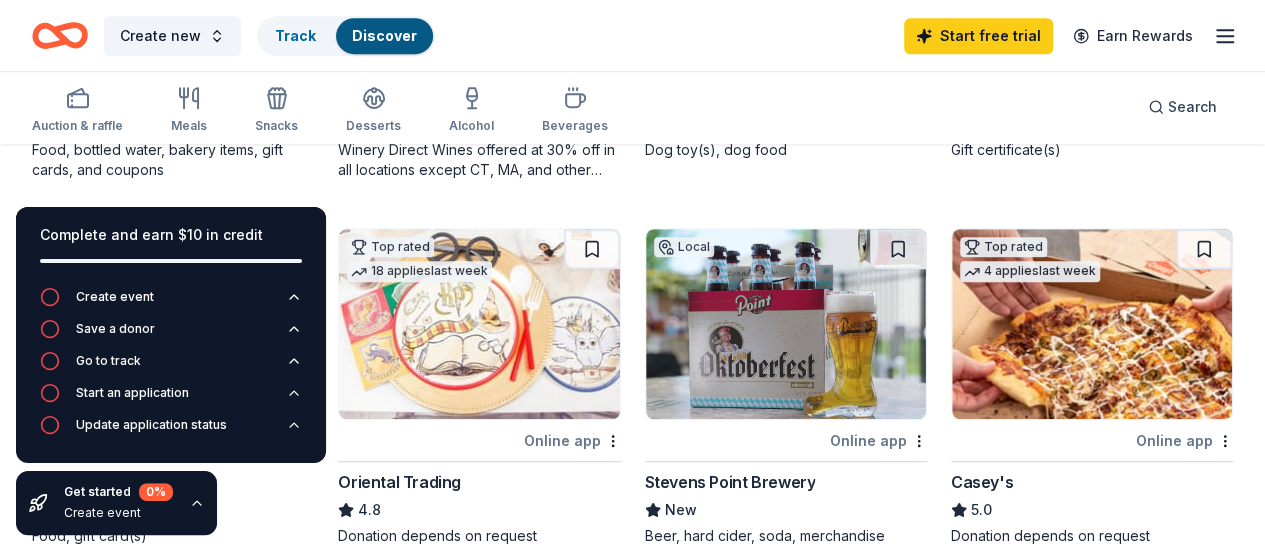 scroll, scrollTop: 500, scrollLeft: 0, axis: vertical 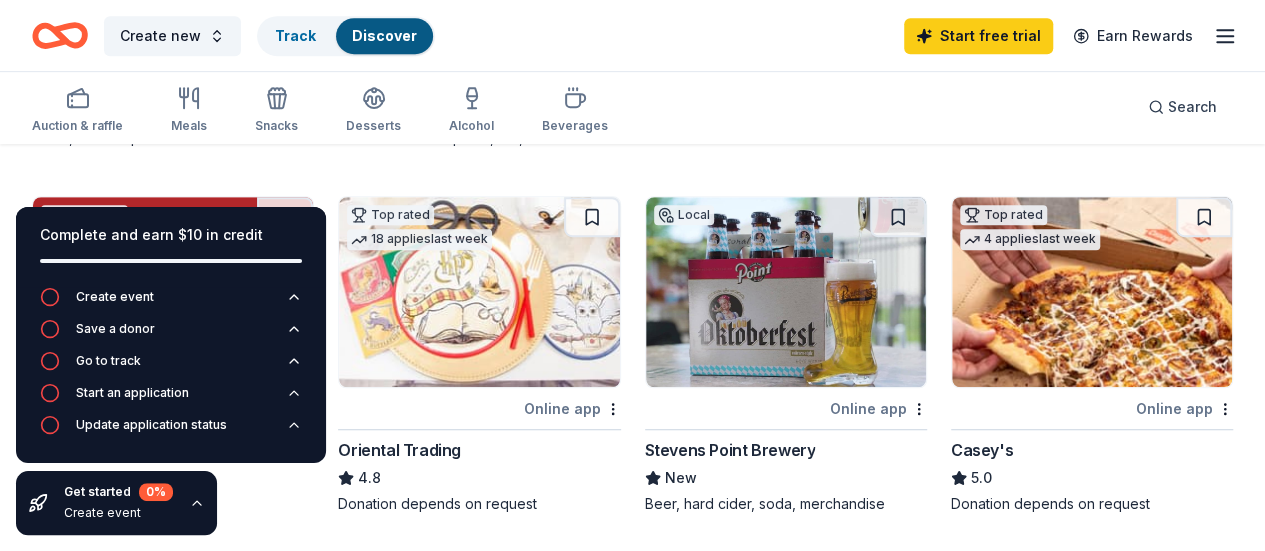 click on "Casey's" at bounding box center [982, 450] 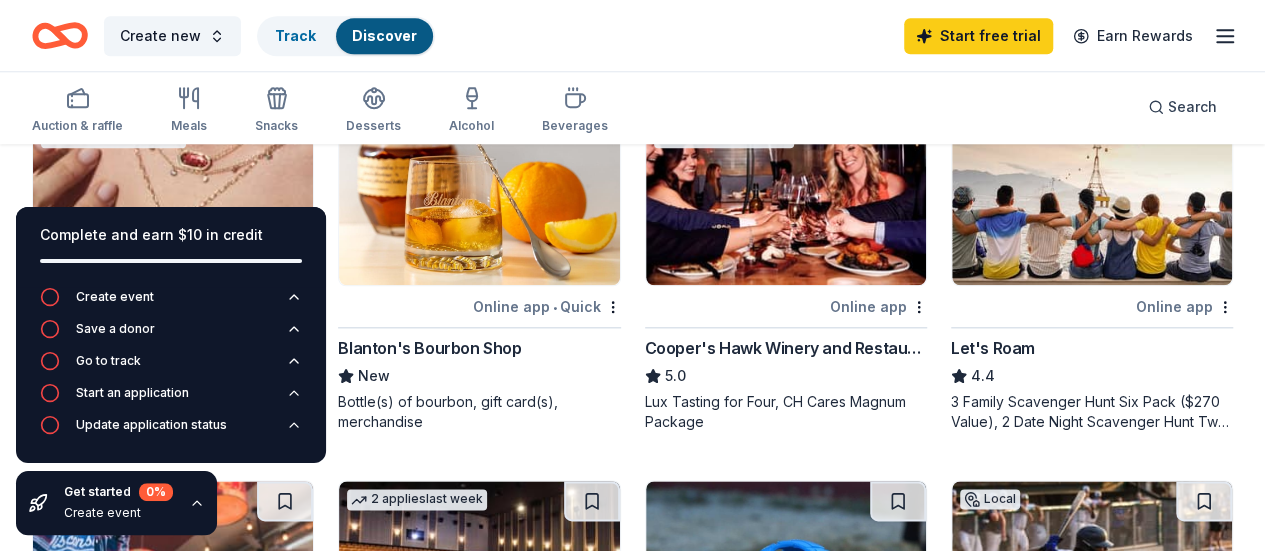 scroll, scrollTop: 1000, scrollLeft: 0, axis: vertical 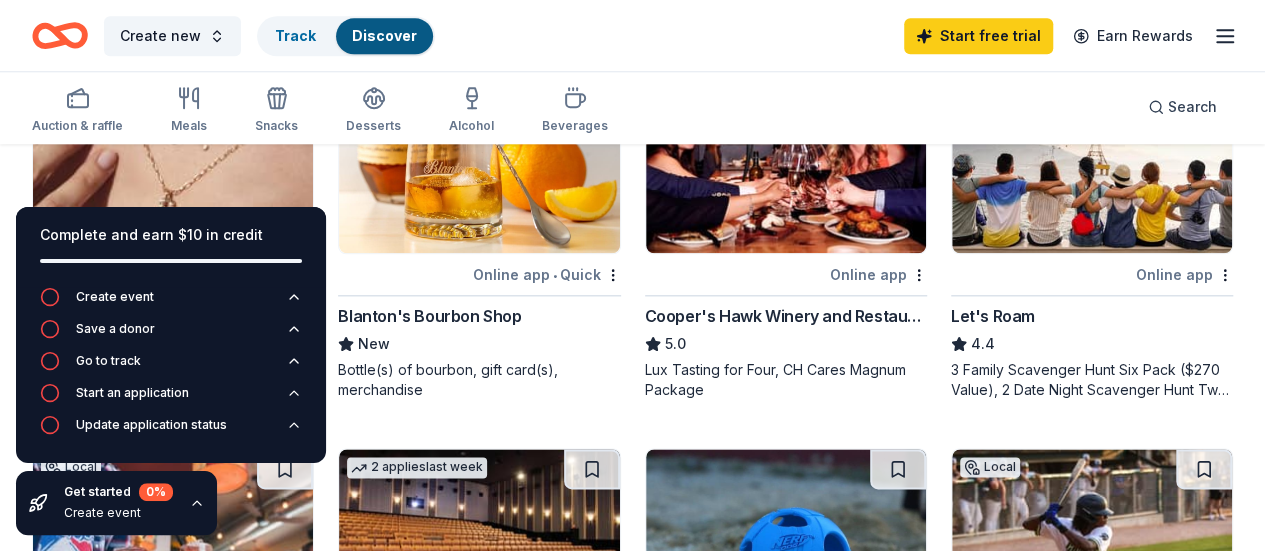 click on "Nerf Dog" at bounding box center [679, 702] 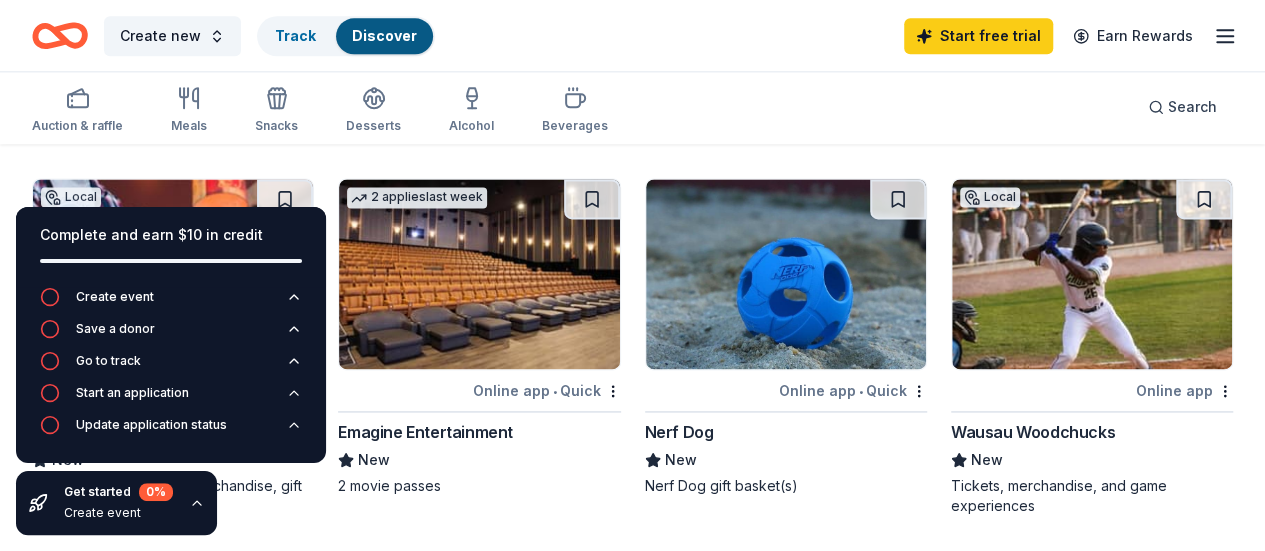 scroll, scrollTop: 1300, scrollLeft: 0, axis: vertical 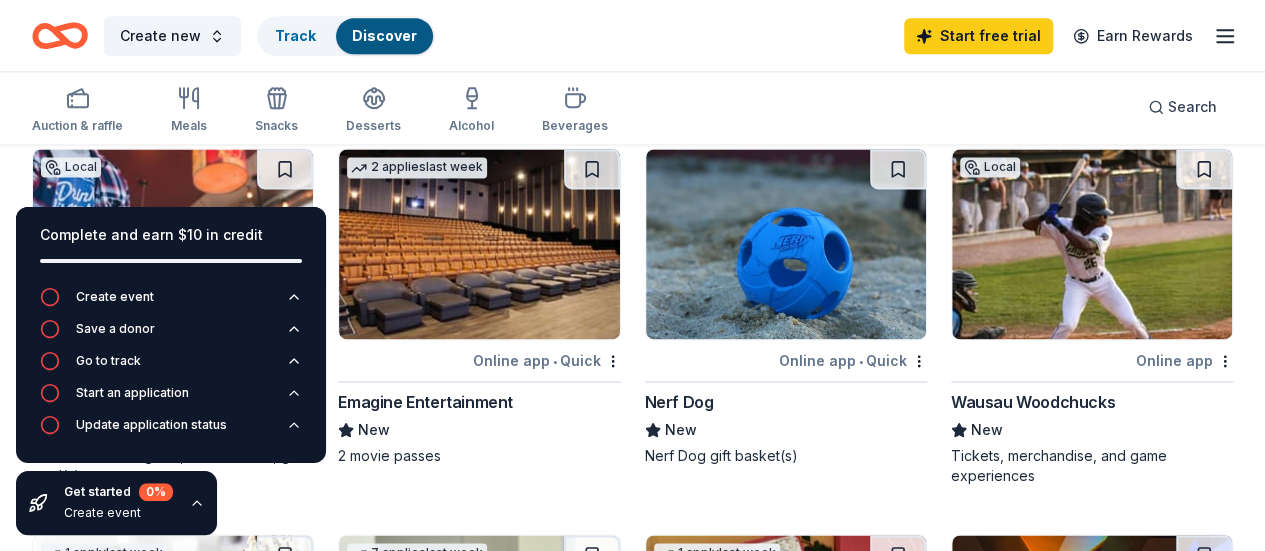 click on "WiscoBoxes" at bounding box center (692, 788) 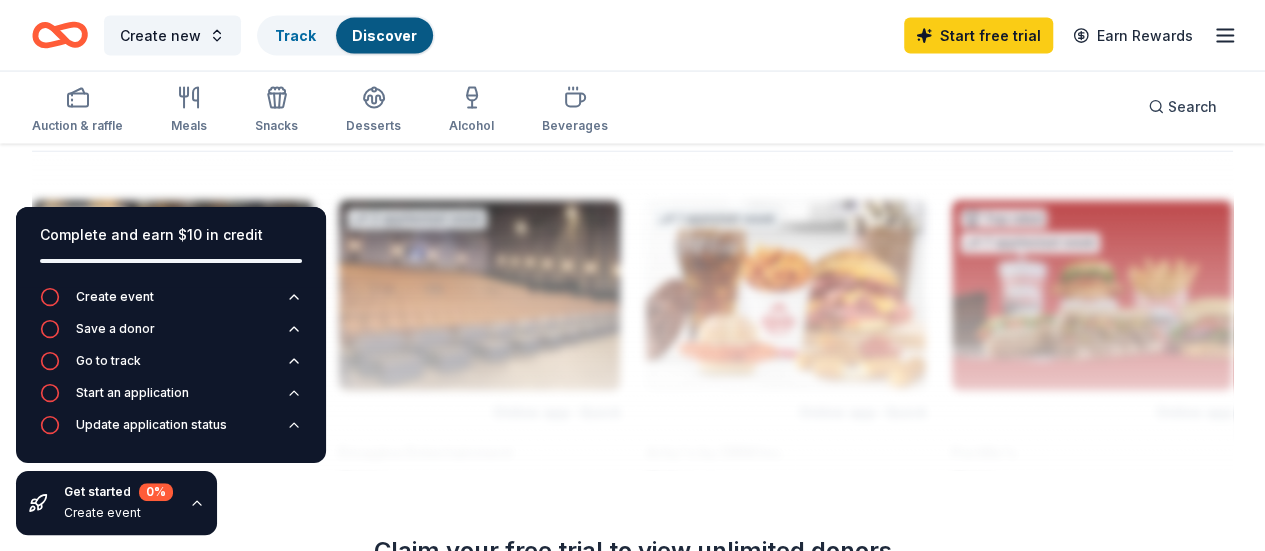 scroll, scrollTop: 2100, scrollLeft: 0, axis: vertical 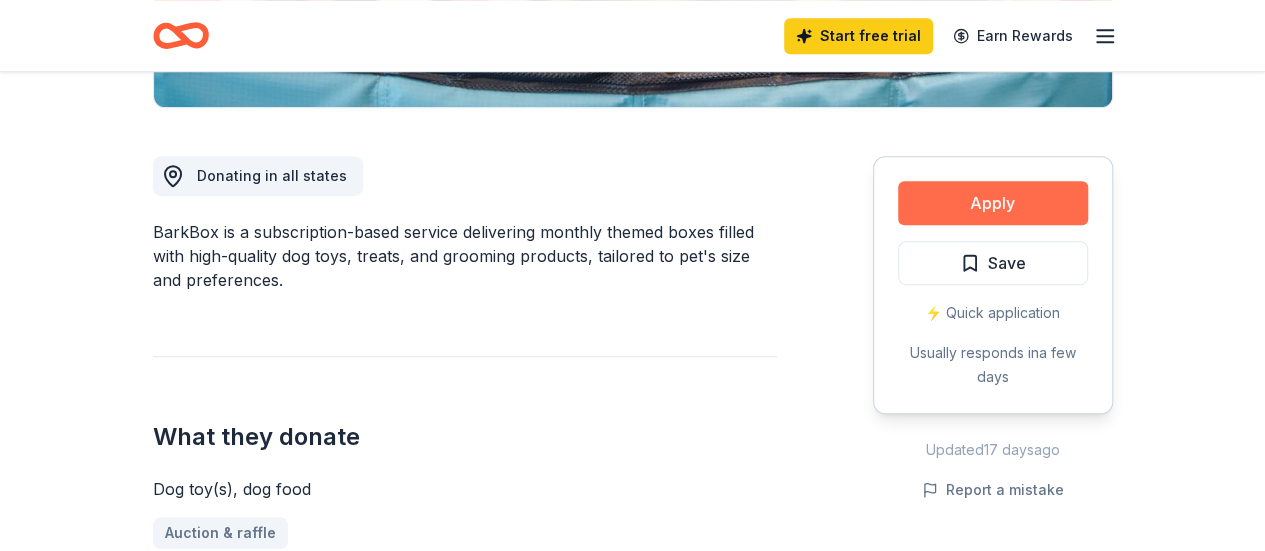 click on "Apply" at bounding box center (993, 203) 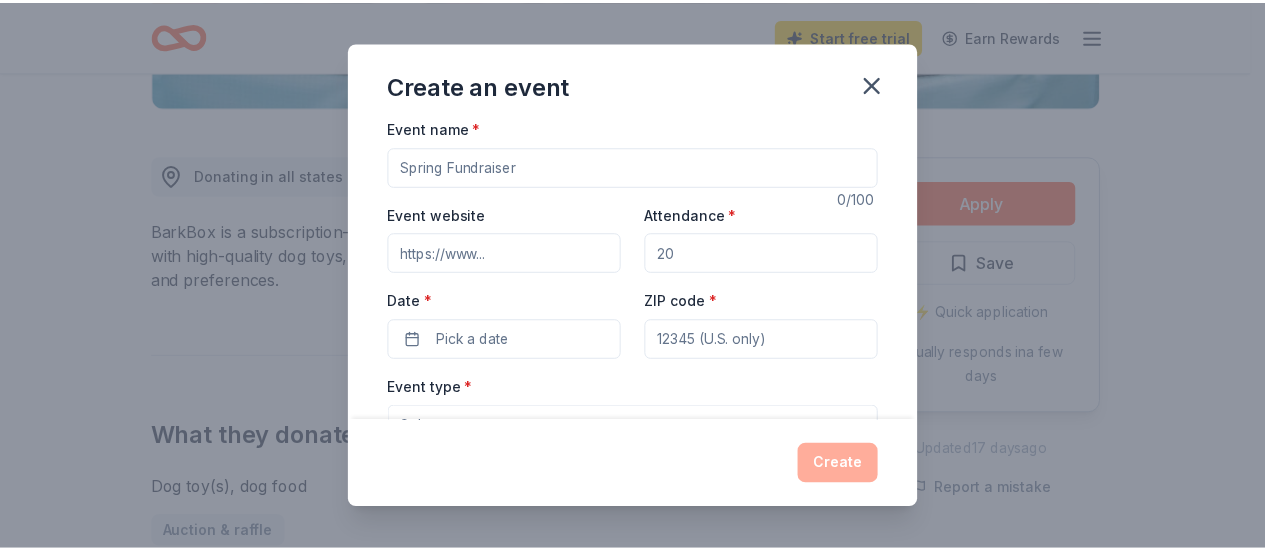 scroll, scrollTop: 0, scrollLeft: 0, axis: both 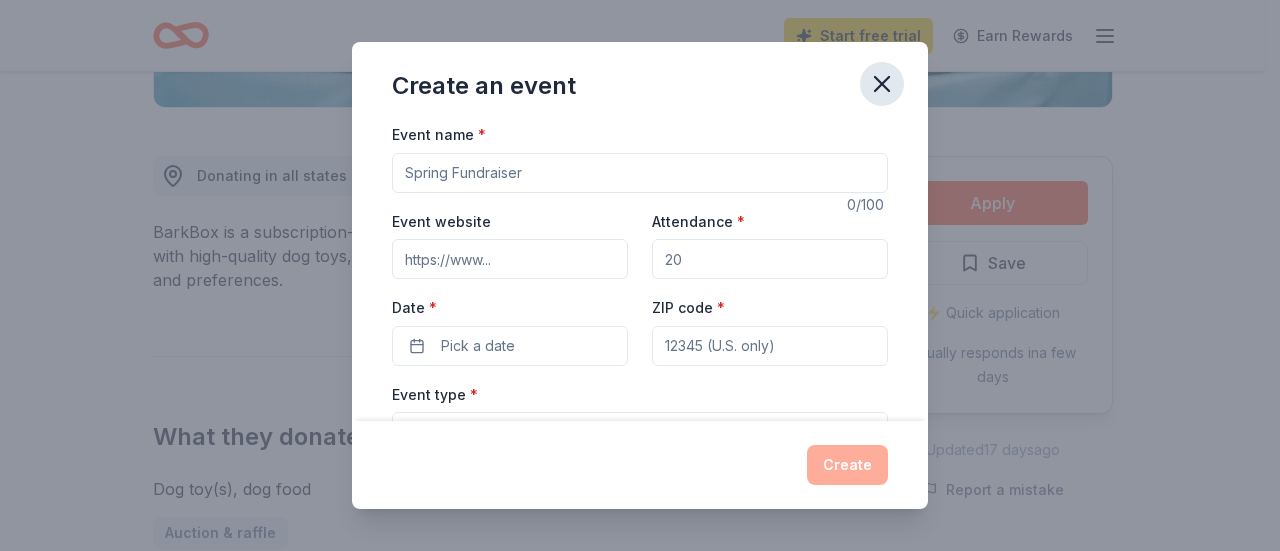 click 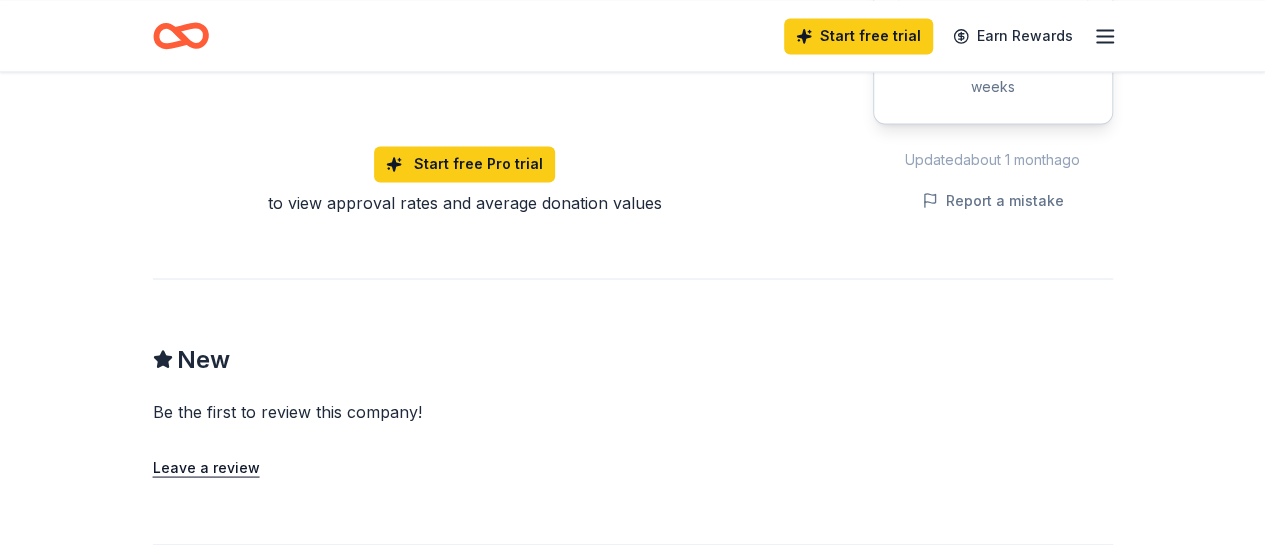 scroll, scrollTop: 1700, scrollLeft: 0, axis: vertical 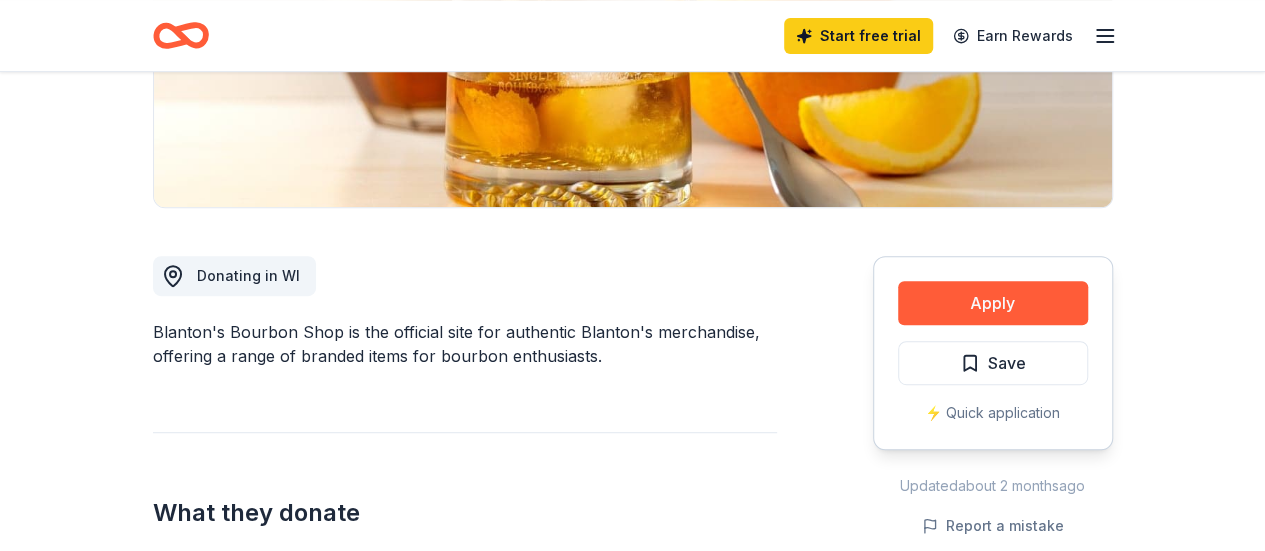 click on "Blanton's Bourbon Shop is the official site for authentic Blanton's merchandise, offering a range of branded items for bourbon enthusiasts." at bounding box center (465, 344) 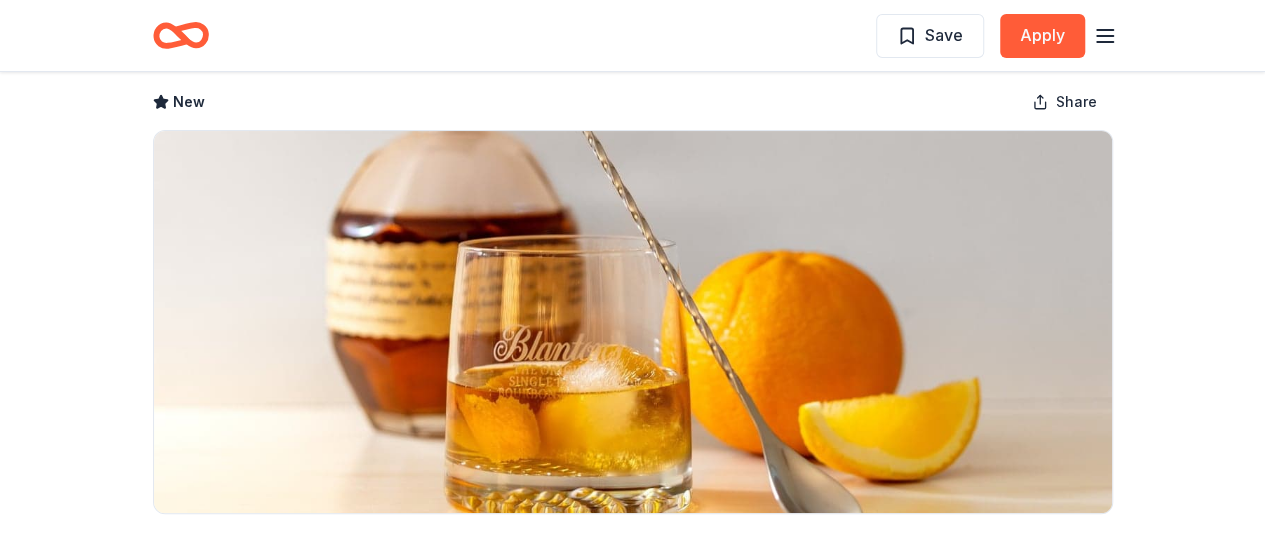 scroll, scrollTop: 100, scrollLeft: 0, axis: vertical 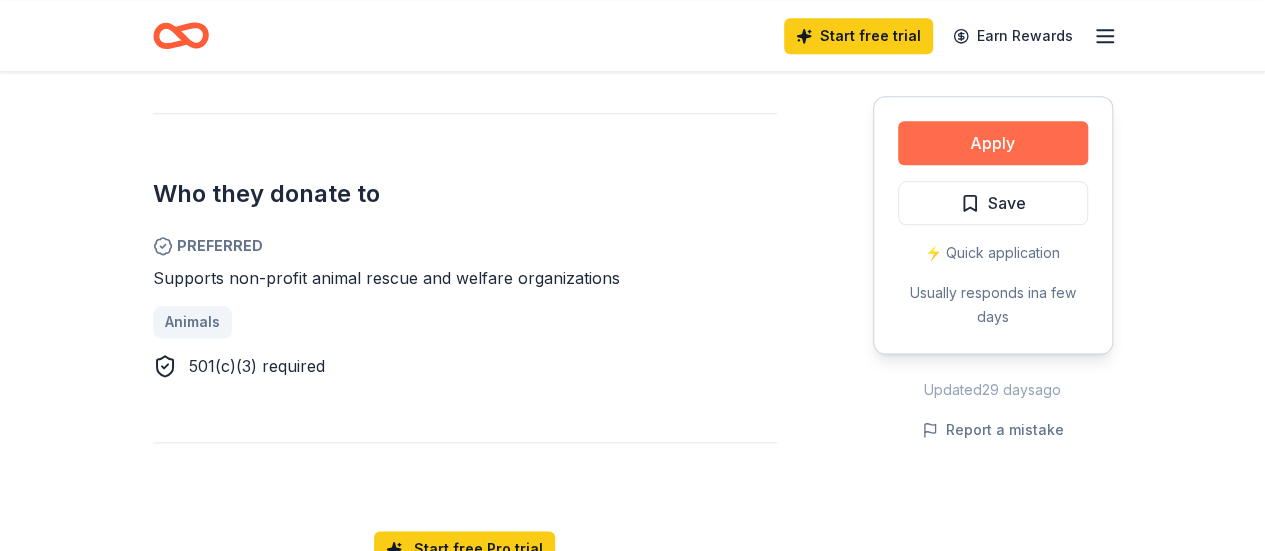 click on "Apply" at bounding box center [993, 143] 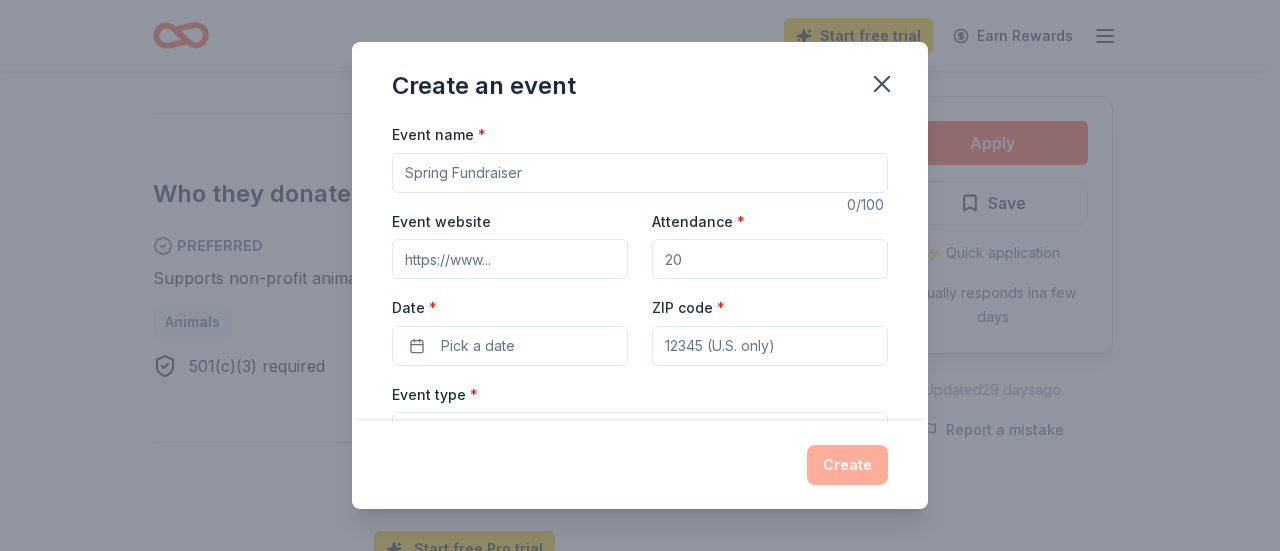 click on "Event name *" at bounding box center (640, 173) 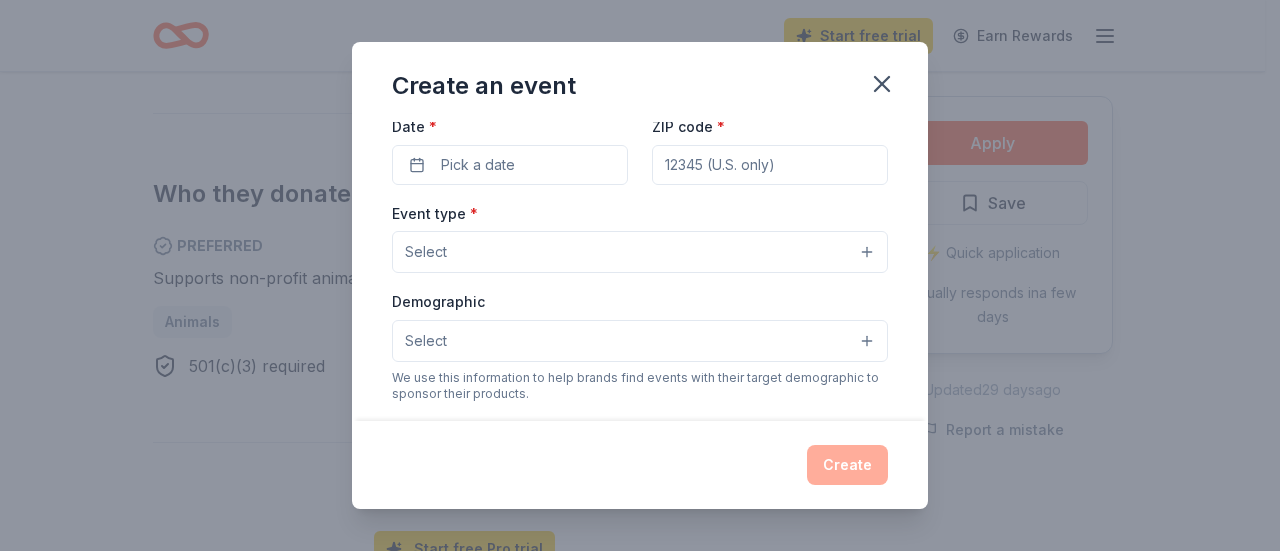 scroll, scrollTop: 200, scrollLeft: 0, axis: vertical 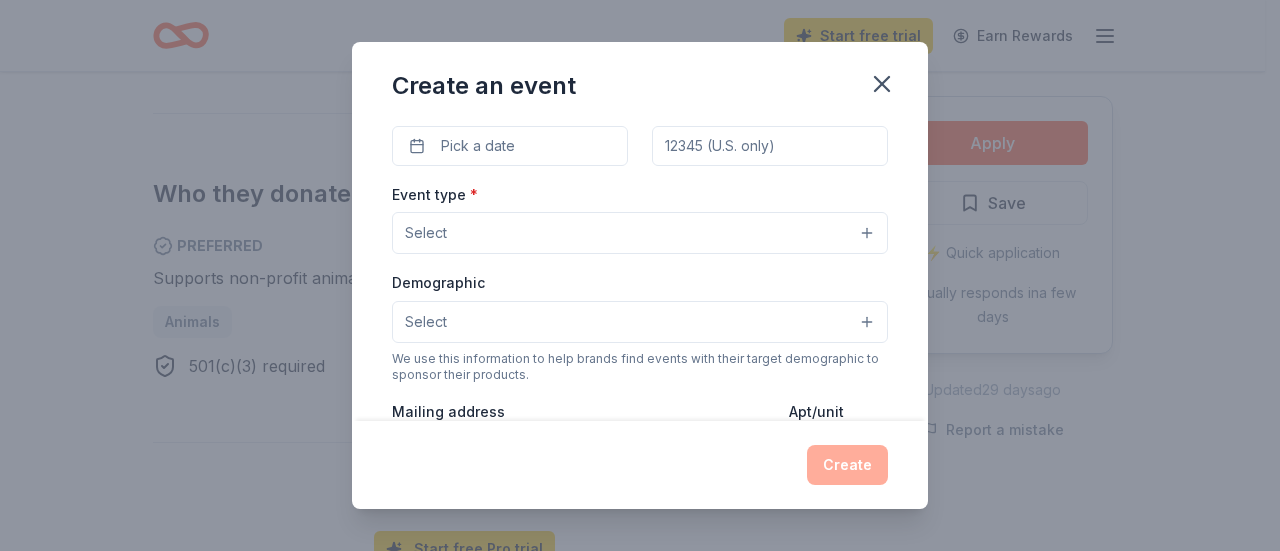 click on "Select" at bounding box center [640, 233] 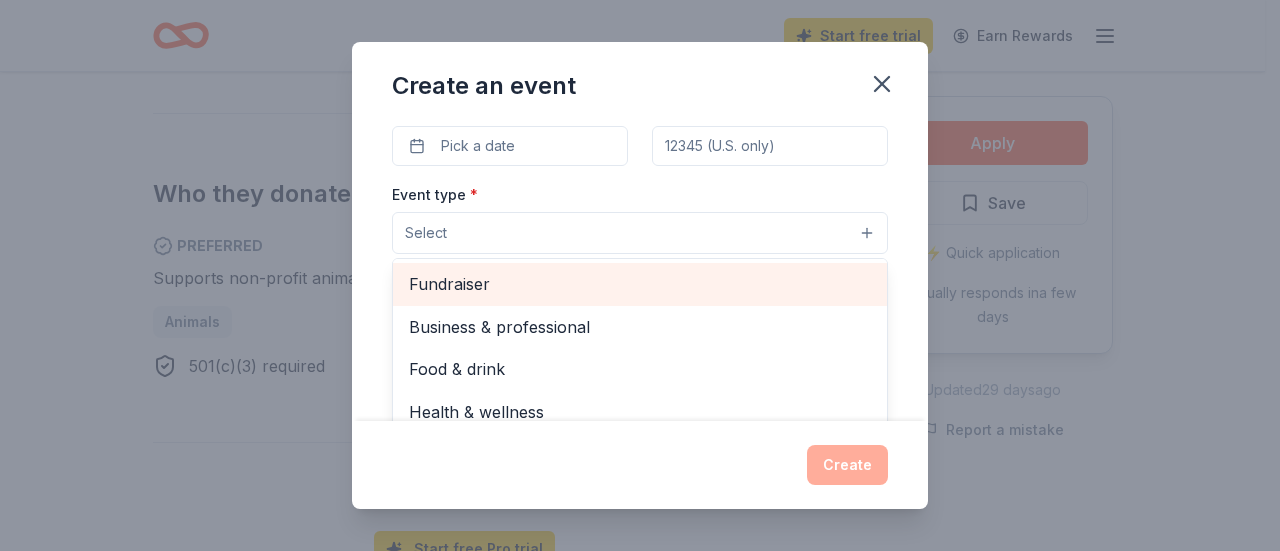 click on "Fundraiser" at bounding box center [640, 284] 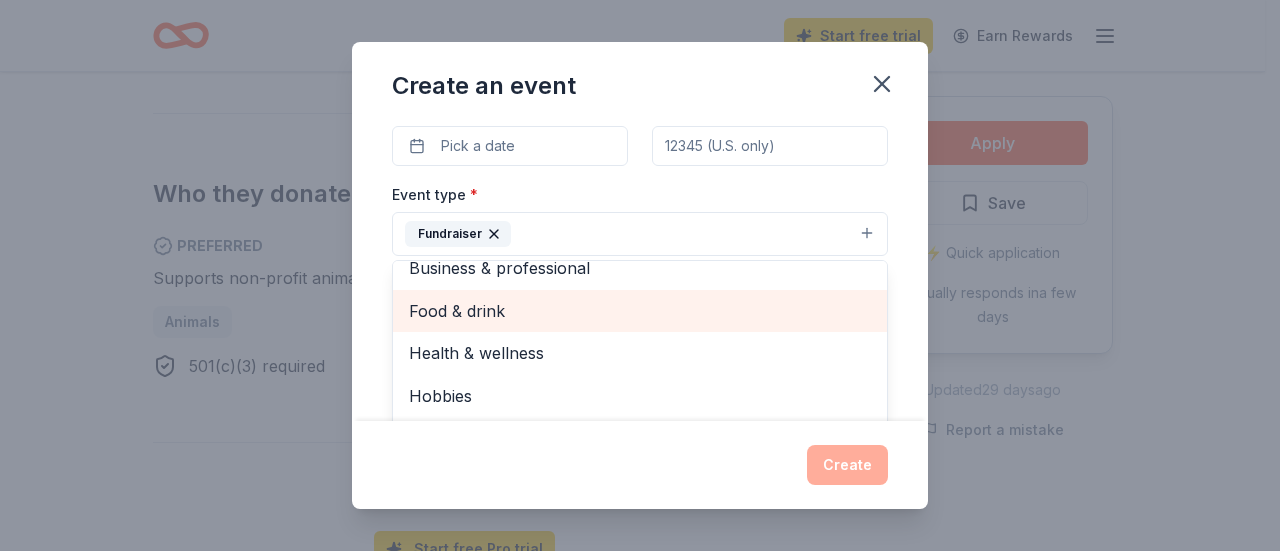 scroll, scrollTop: 23, scrollLeft: 0, axis: vertical 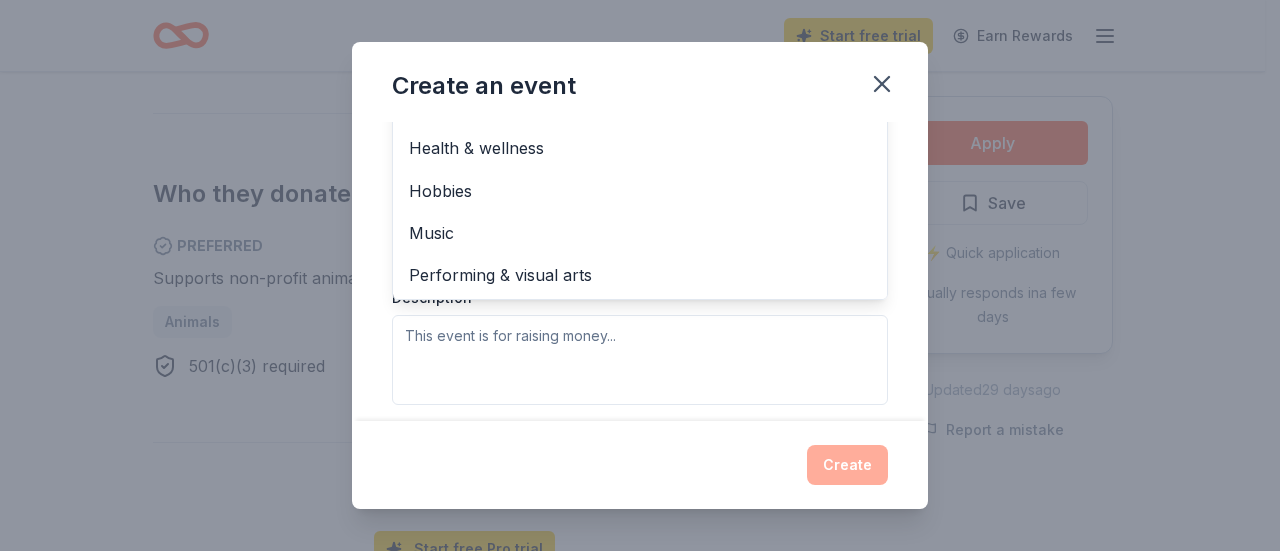 click on "Event name * 0 /100 Event website Attendance * Date * Pick a date ZIP code * Event type * Fundraiser Business & professional Food & drink Health & wellness Hobbies Music Performing & visual arts Demographic Select We use this information to help brands find events with their target demographic to sponsor their products. Mailing address Apt/unit Description What are you looking for? * Auction & raffle Meals Snacks Desserts Alcohol Beverages Send me reminders Email me reminders of donor application deadlines Recurring event" at bounding box center (640, 271) 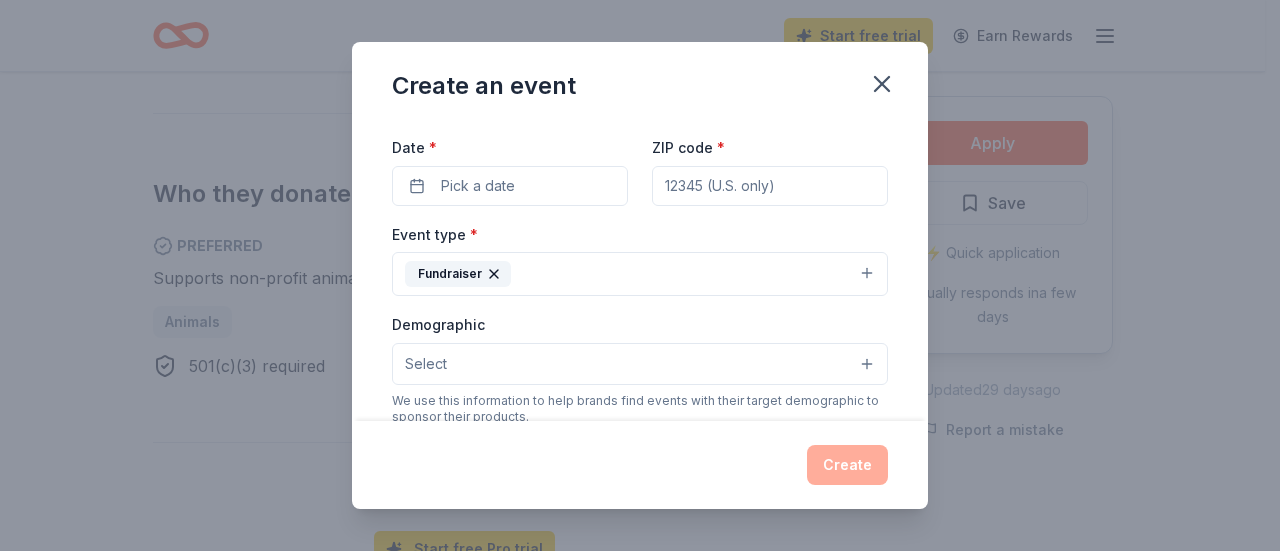 click on "Select" at bounding box center (640, 364) 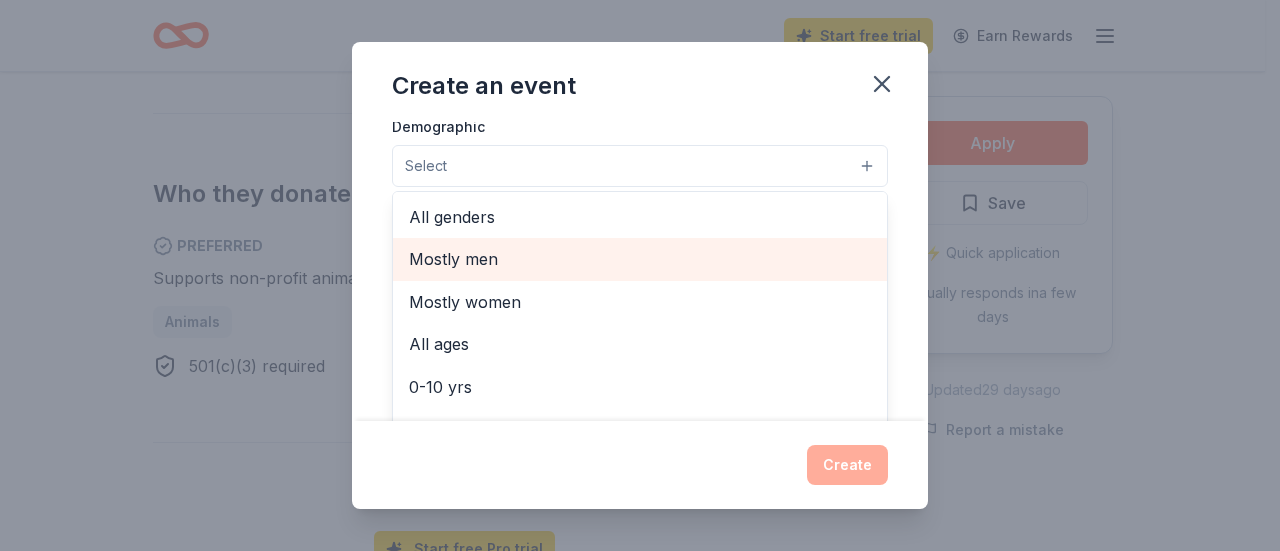 scroll, scrollTop: 360, scrollLeft: 0, axis: vertical 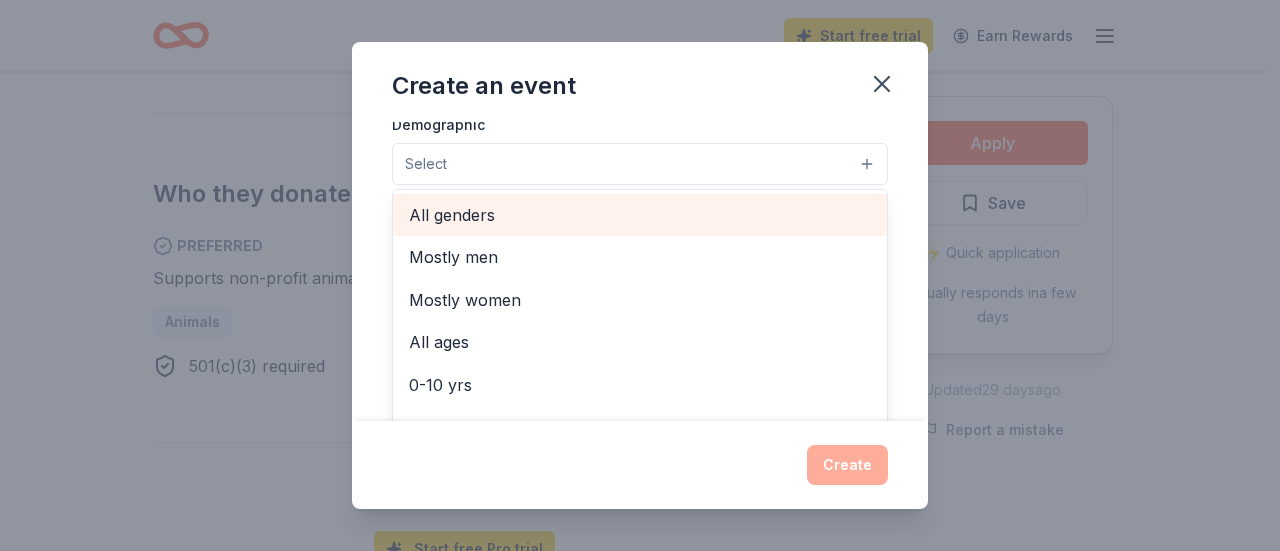 click on "All genders" at bounding box center [640, 215] 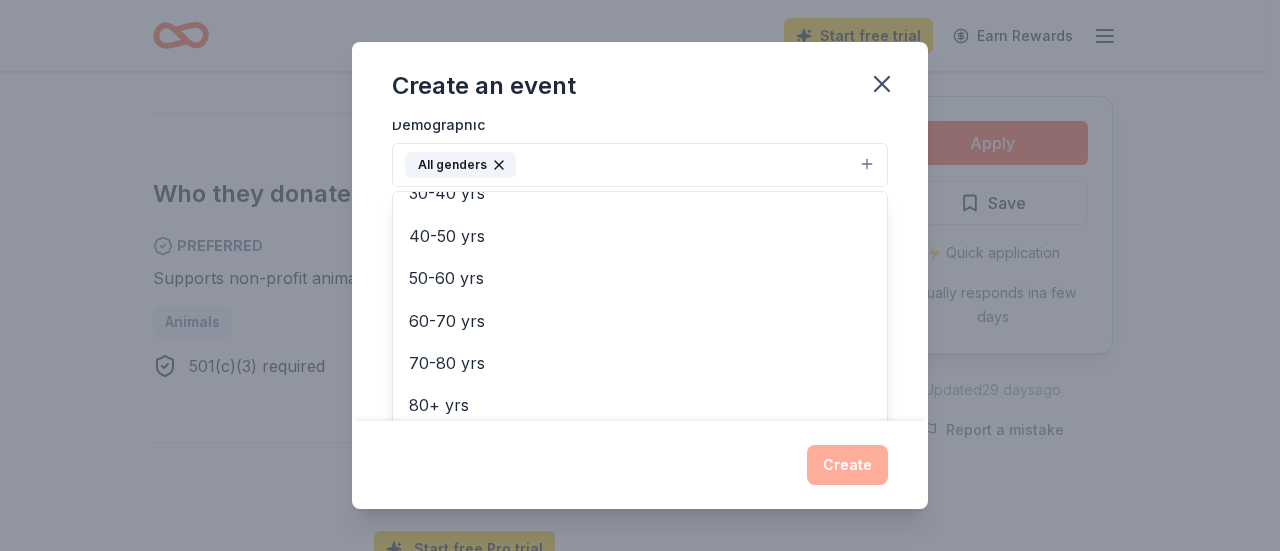 scroll, scrollTop: 0, scrollLeft: 0, axis: both 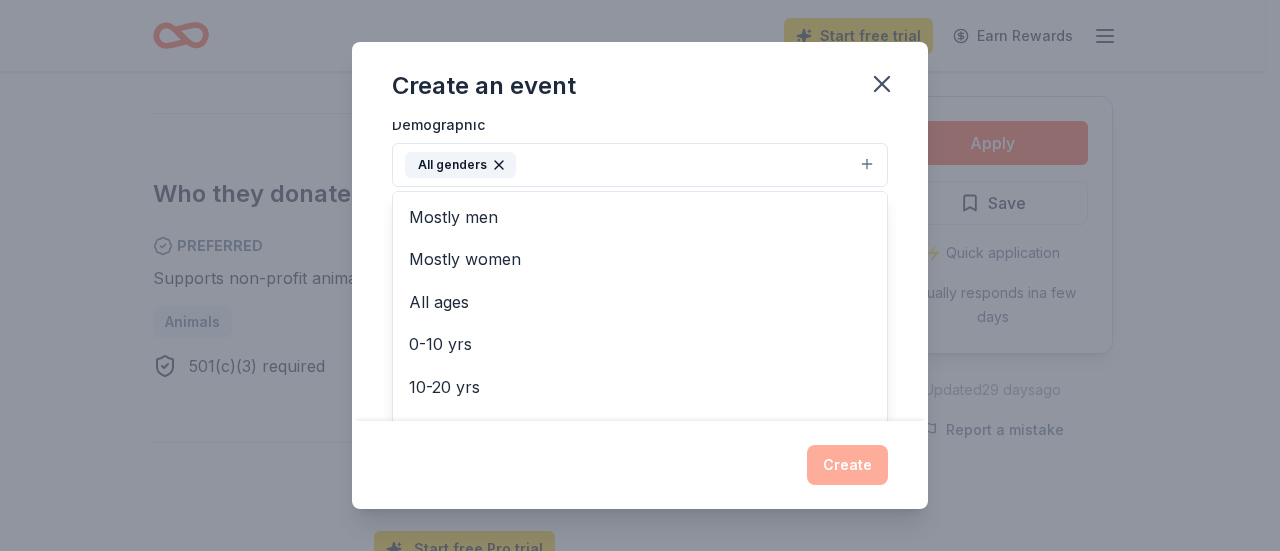 click on "Event name * 0 /100 Event website Attendance * Date * Pick a date ZIP code * Event type * Fundraiser Demographic All genders Mostly men Mostly women All ages 0-10 yrs 10-20 yrs 20-30 yrs 30-40 yrs 40-50 yrs 50-60 yrs 60-70 yrs 70-80 yrs 80+ yrs We use this information to help brands find events with their target demographic to sponsor their products. Mailing address Apt/unit Description What are you looking for? * Auction & raffle Meals Snacks Desserts Alcohol Beverages Send me reminders Email me reminders of donor application deadlines Recurring event" at bounding box center [640, 271] 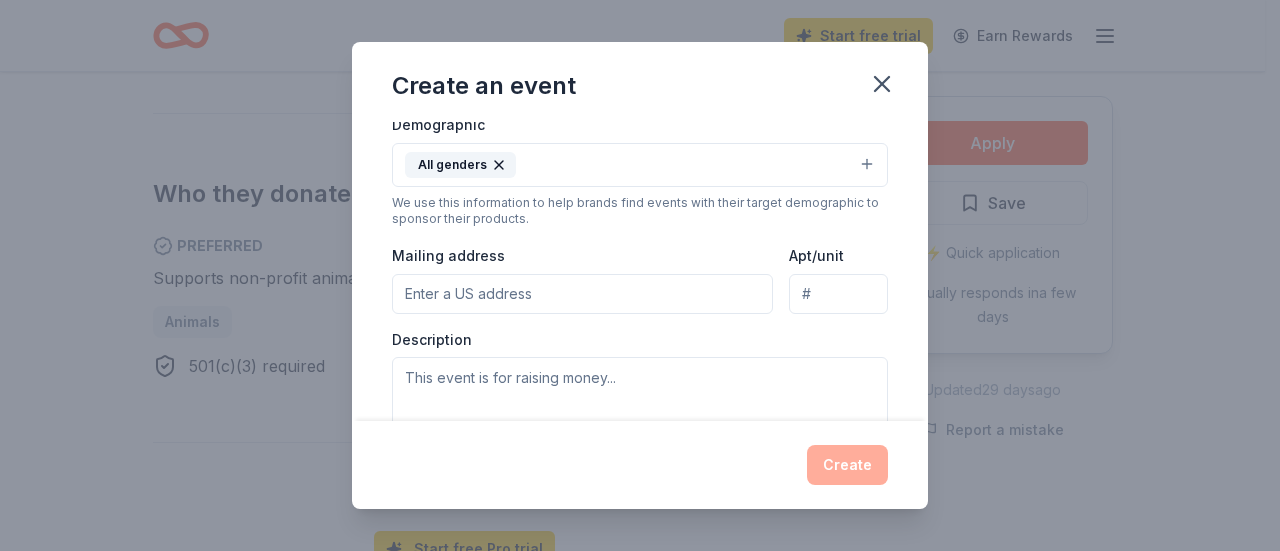 click on "Mailing address" at bounding box center (582, 294) 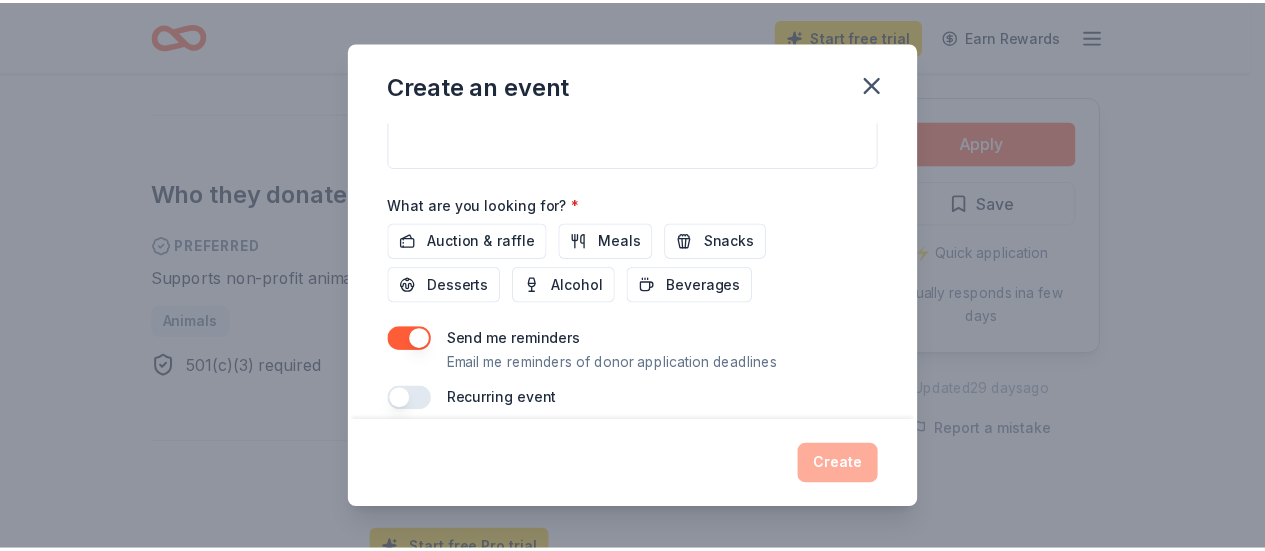 scroll, scrollTop: 654, scrollLeft: 0, axis: vertical 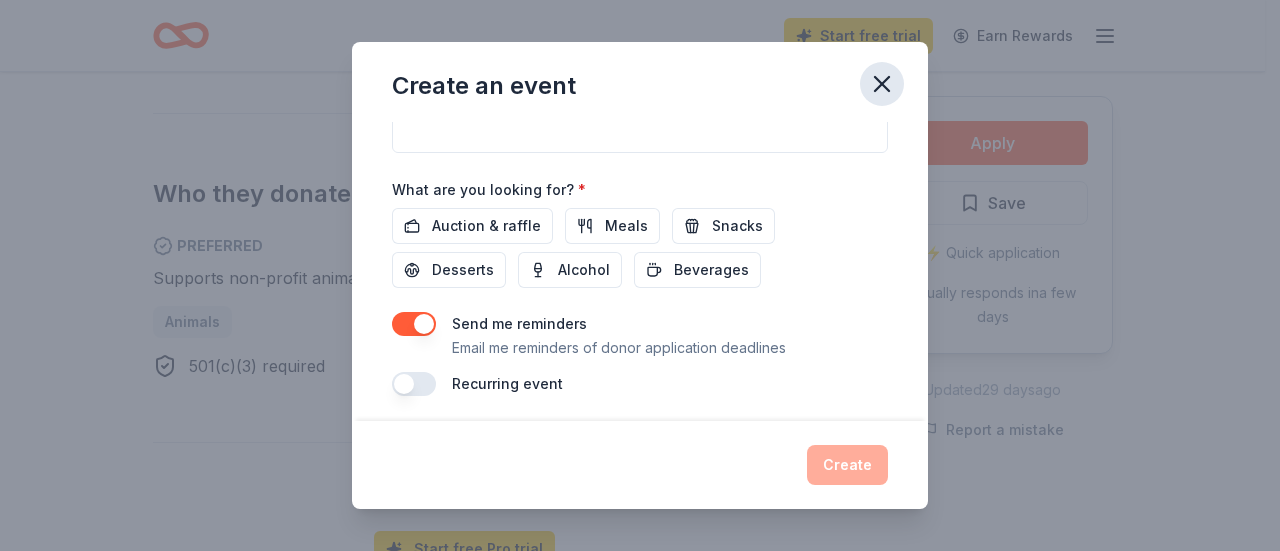 click 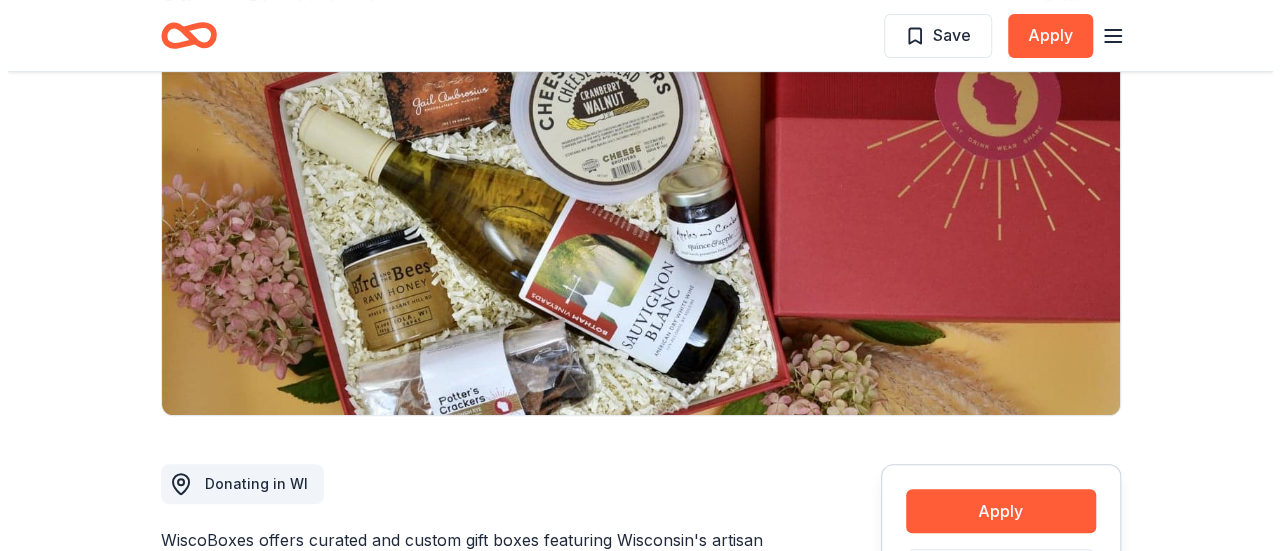 scroll, scrollTop: 200, scrollLeft: 0, axis: vertical 